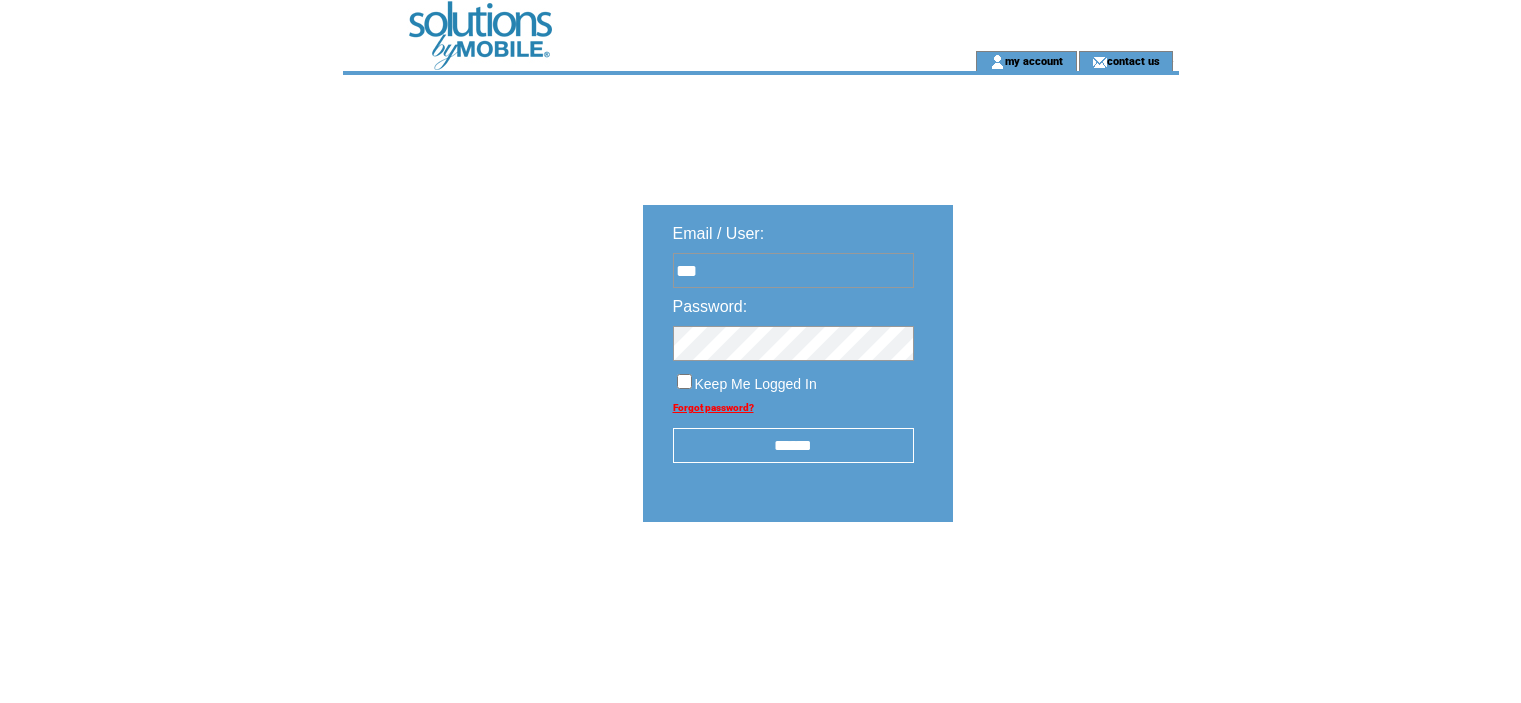 scroll, scrollTop: 0, scrollLeft: 0, axis: both 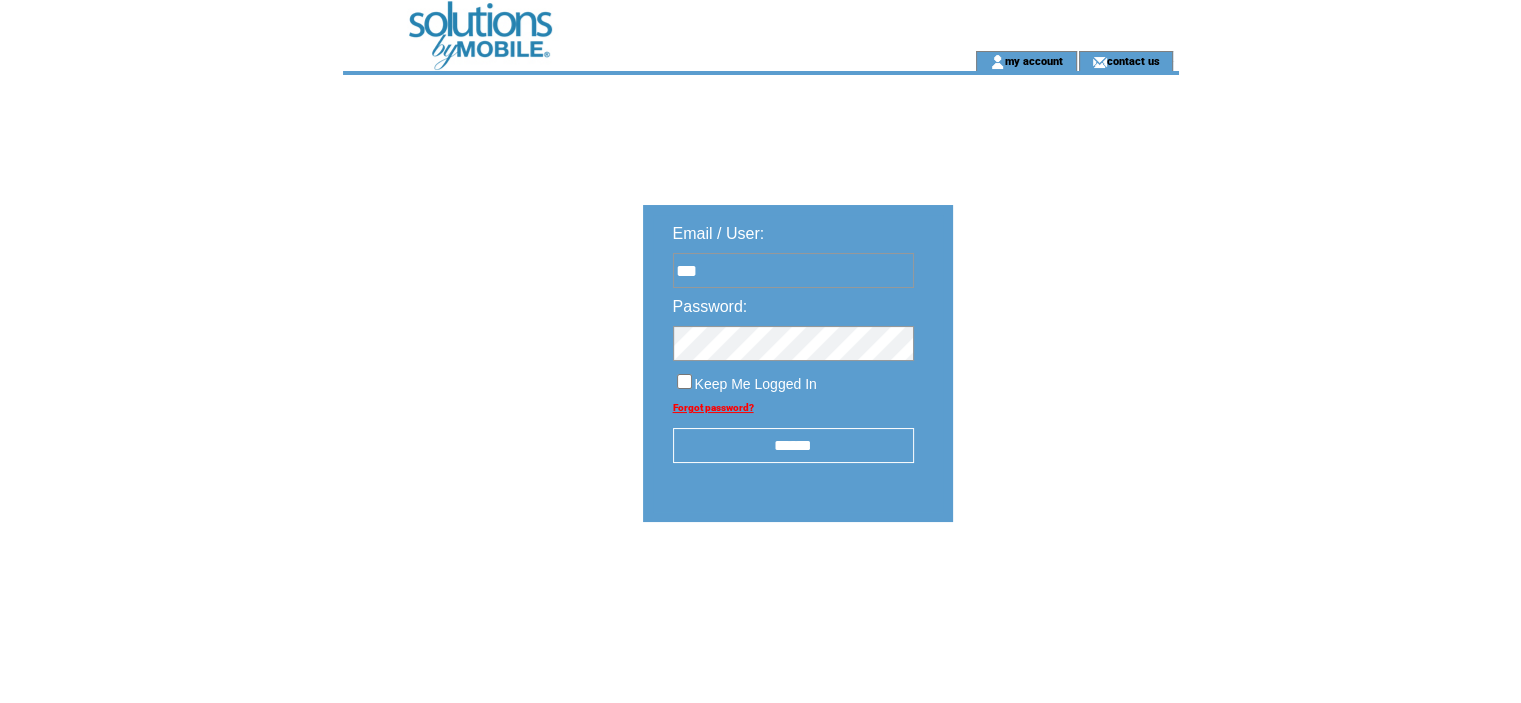 type on "**********" 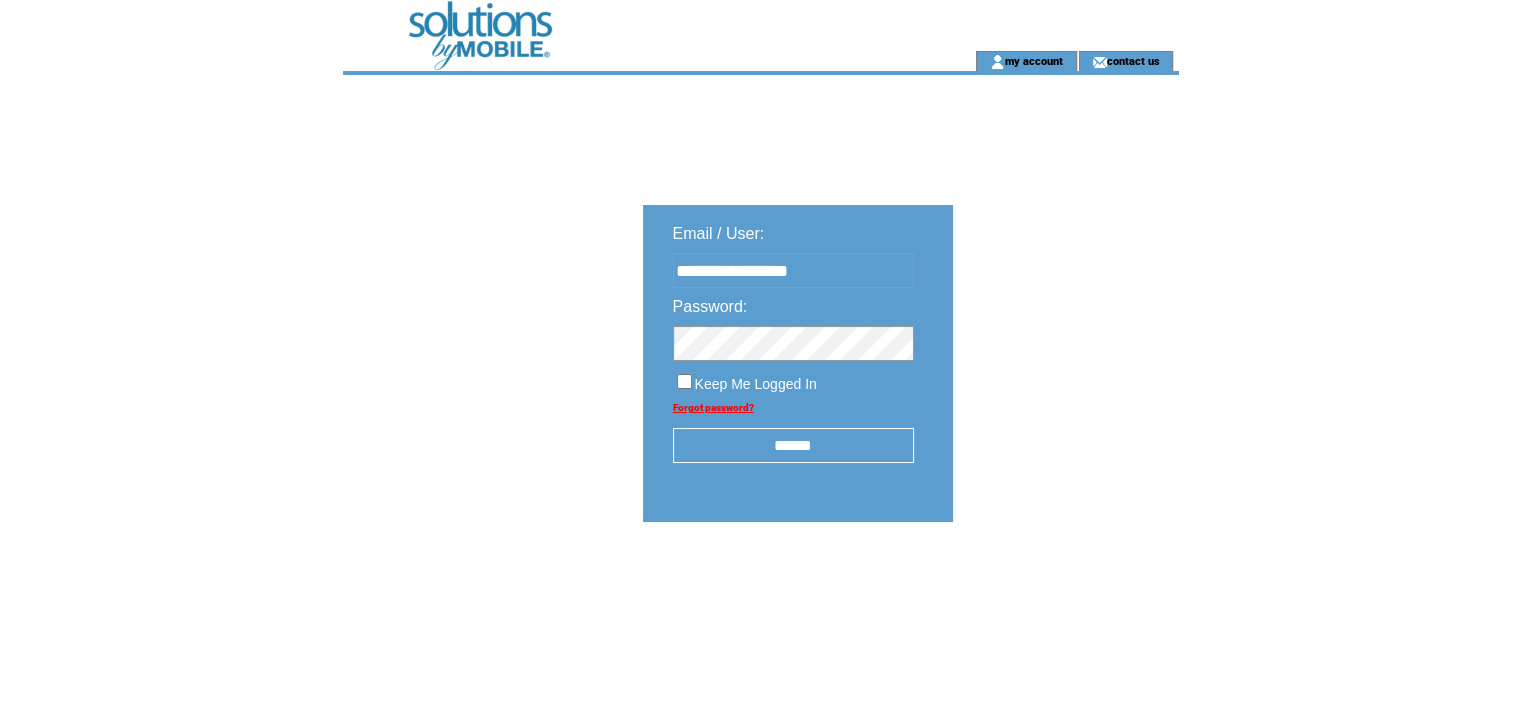 click on "******" at bounding box center [793, 445] 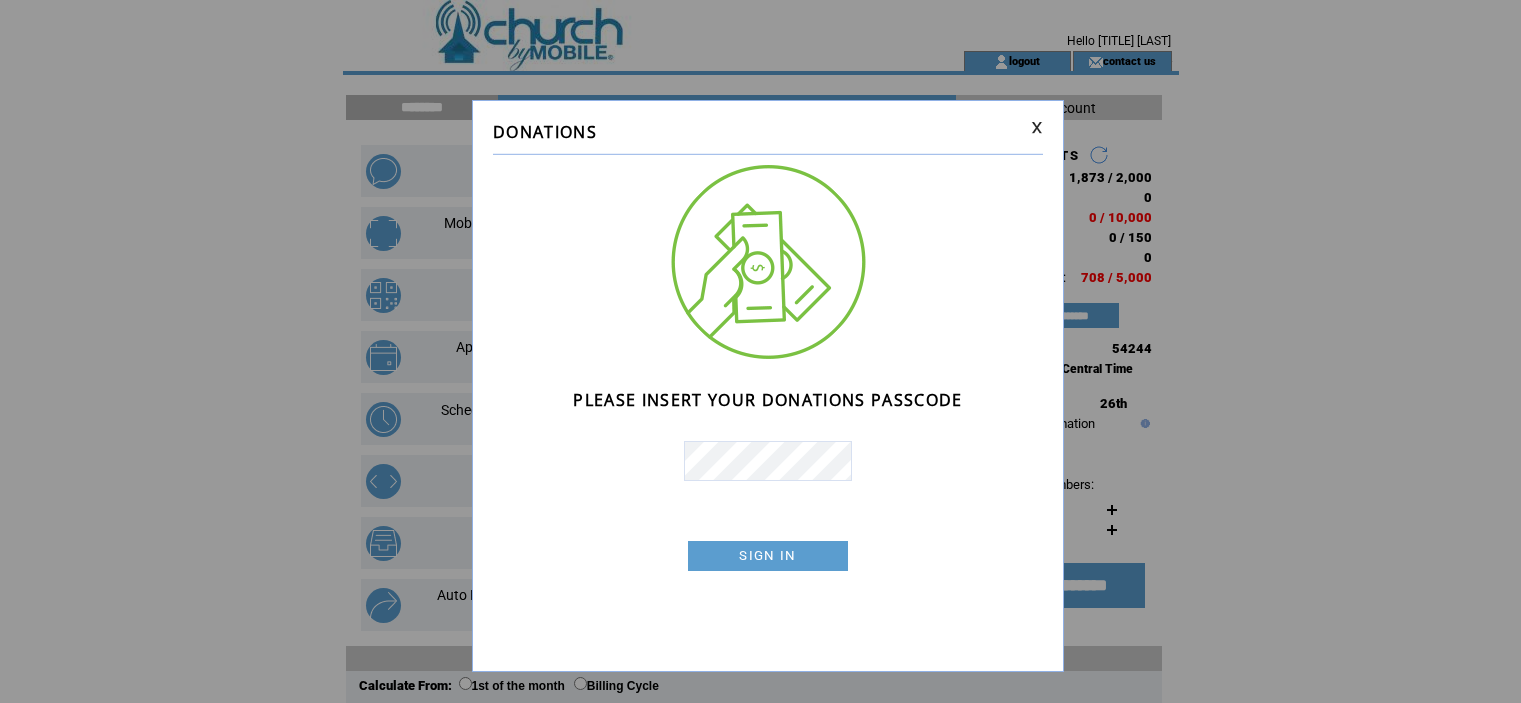 scroll, scrollTop: 0, scrollLeft: 0, axis: both 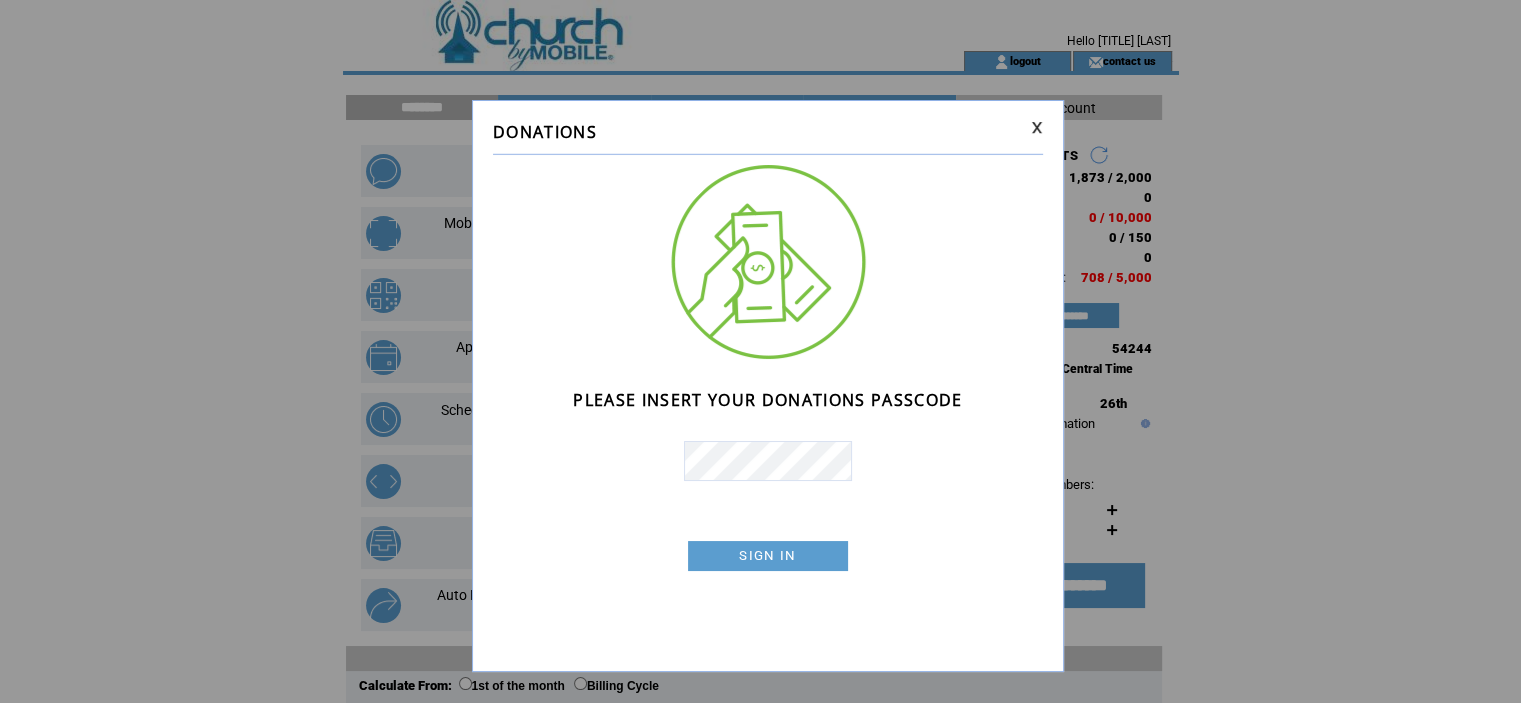 click on "SIGN IN" at bounding box center (768, 556) 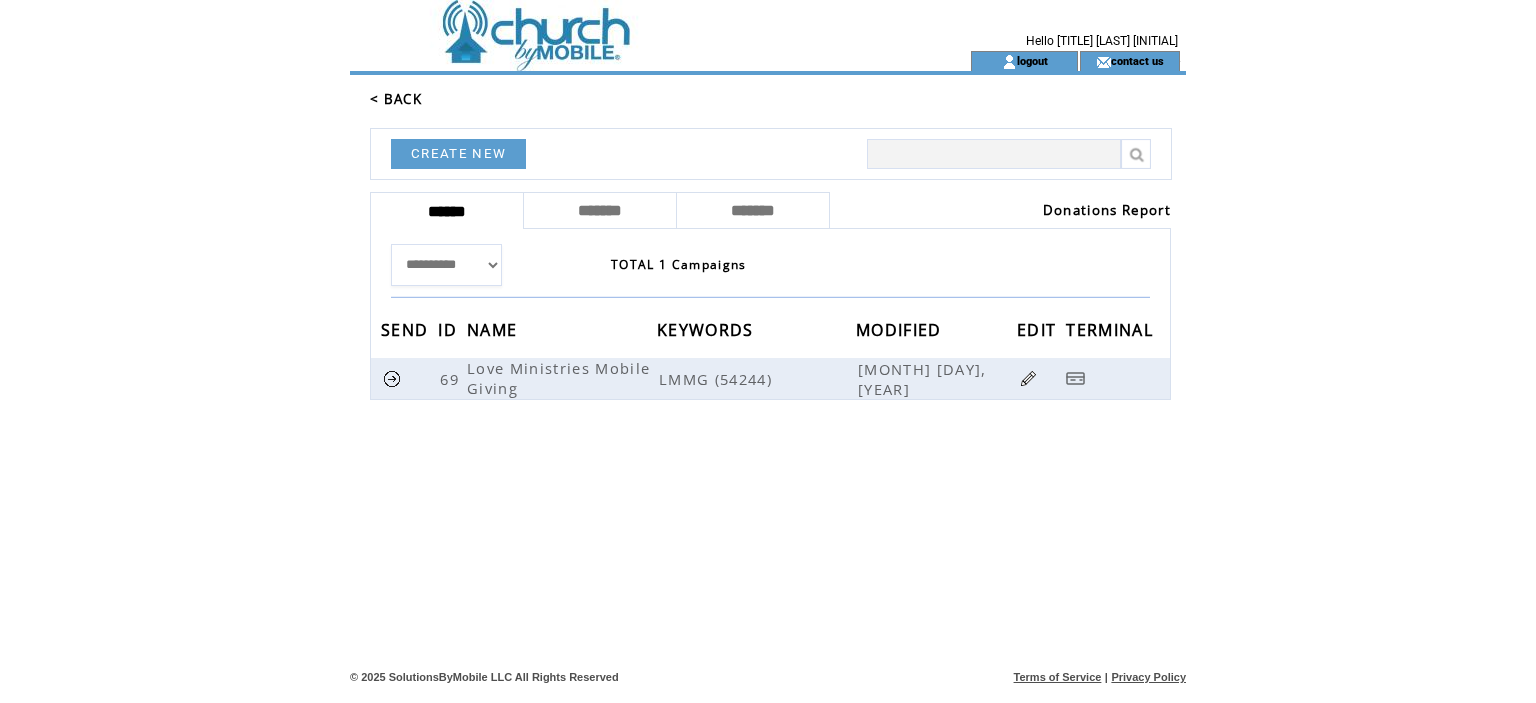 scroll, scrollTop: 0, scrollLeft: 0, axis: both 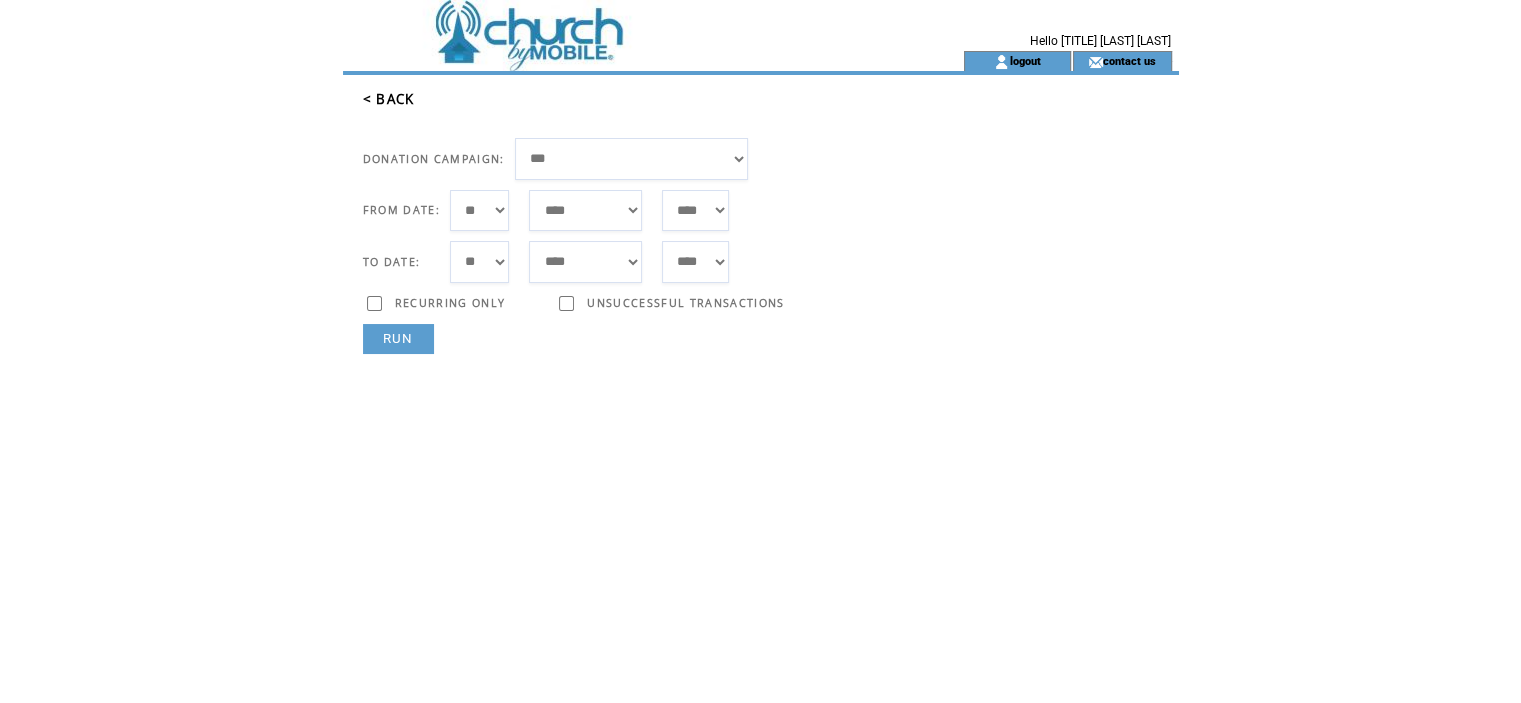 click on "**********" at bounding box center [632, 159] 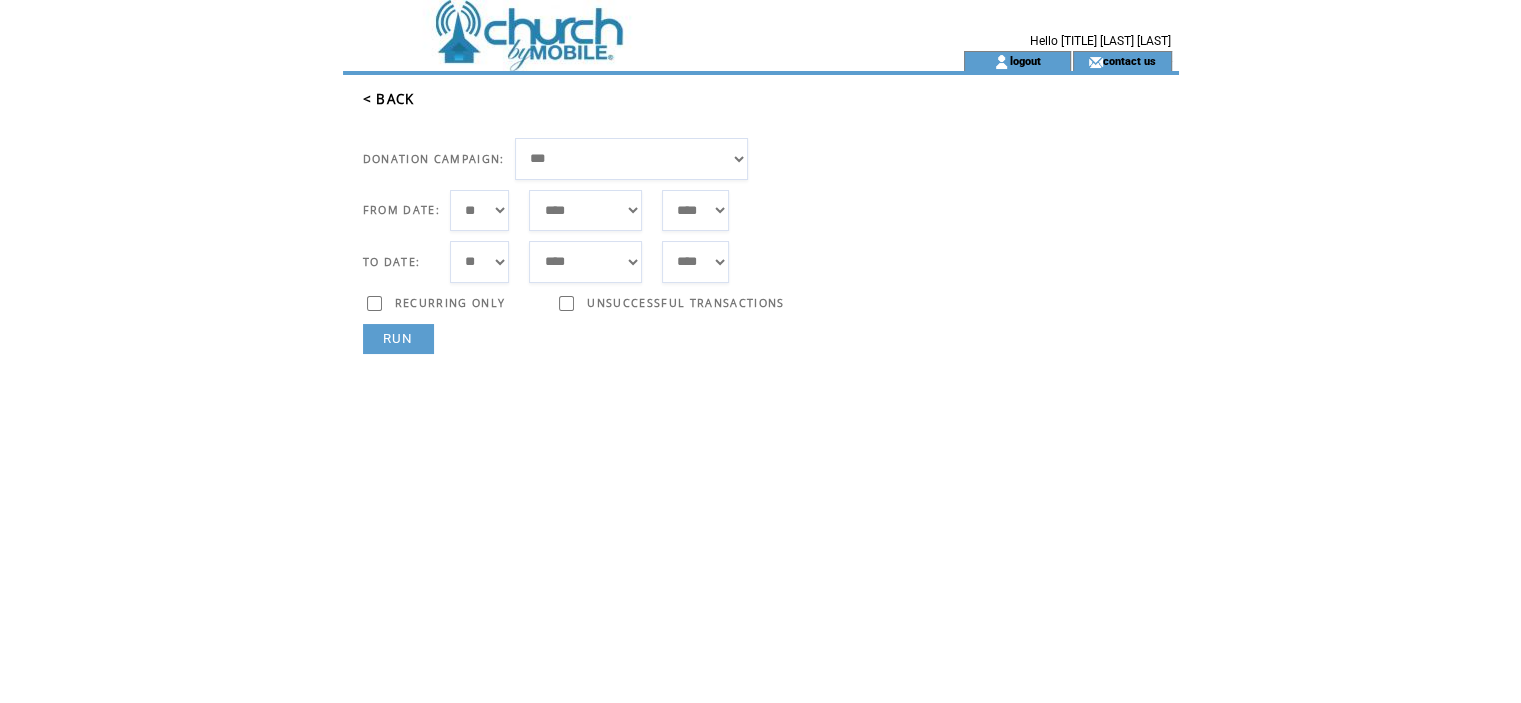 select on "**" 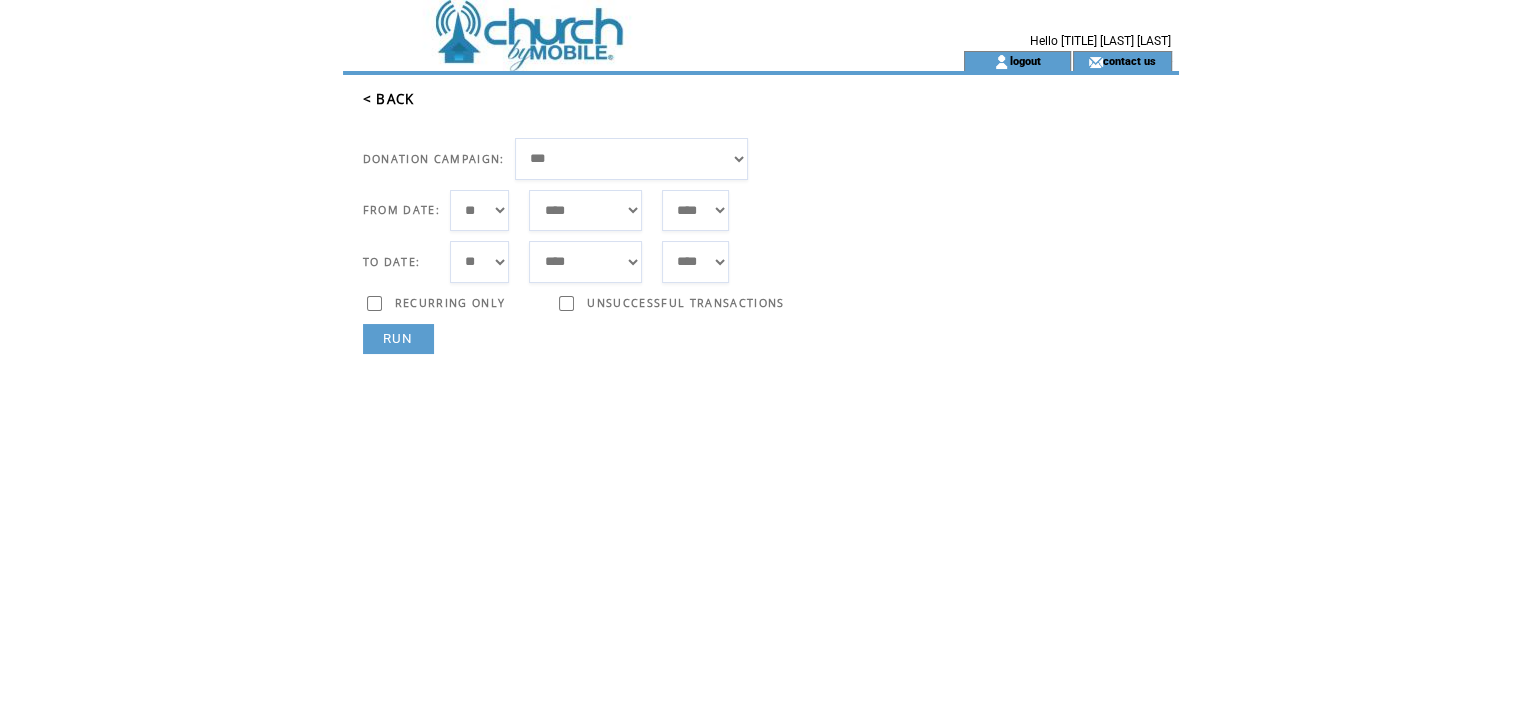 click on "**********" at bounding box center [632, 159] 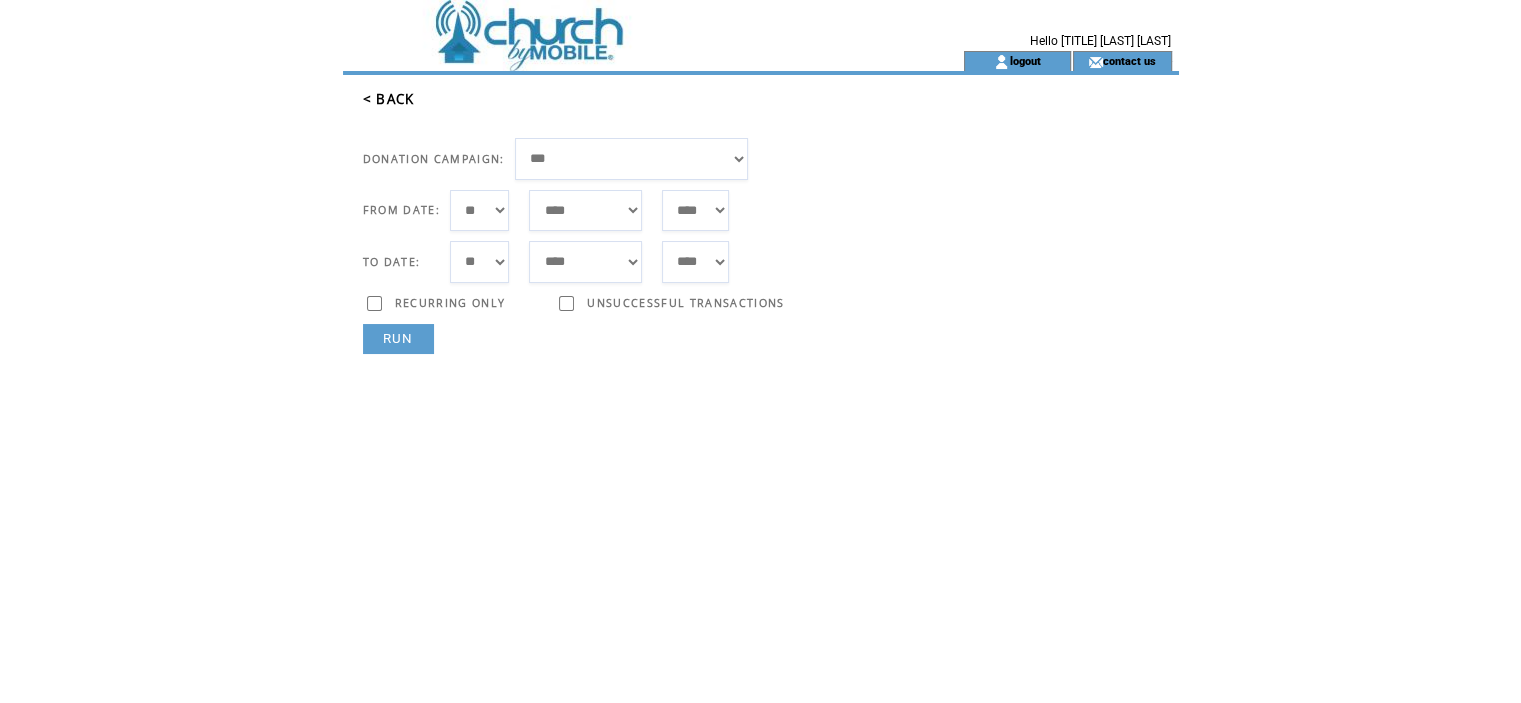 select on "*" 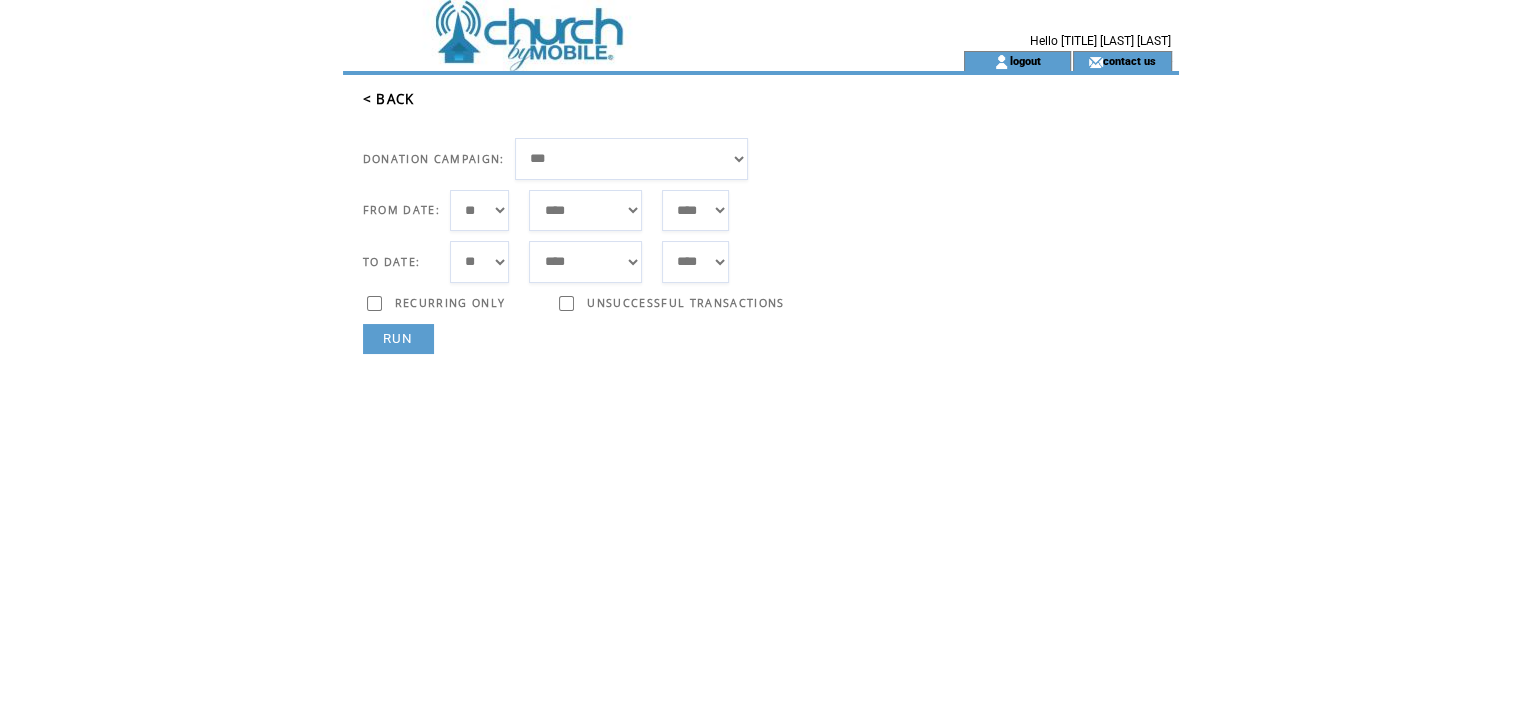 click on "*** 	 * 	 * 	 * 	 * 	 * 	 * 	 * 	 * 	 * 	 ** 	 ** 	 ** 	 ** 	 ** 	 ** 	 ** 	 ** 	 ** 	 ** 	 ** 	 ** 	 ** 	 ** 	 ** 	 ** 	 ** 	 ** 	 ** 	 ** 	 ** 	 **" at bounding box center [480, 211] 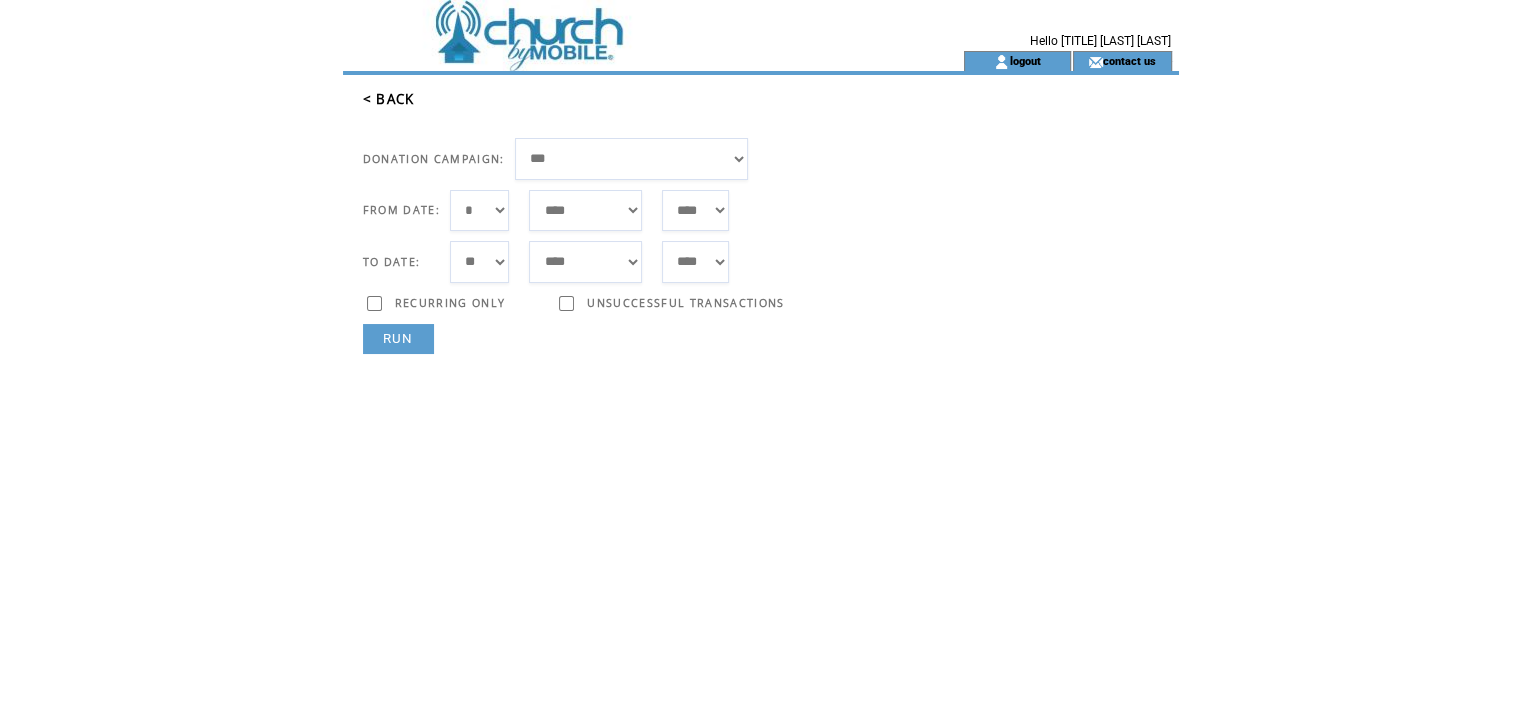 click on "*** 	 * 	 * 	 * 	 * 	 * 	 * 	 * 	 * 	 * 	 ** 	 ** 	 ** 	 ** 	 ** 	 ** 	 ** 	 ** 	 ** 	 ** 	 ** 	 ** 	 ** 	 ** 	 ** 	 ** 	 ** 	 ** 	 ** 	 ** 	 ** 	 **" at bounding box center (480, 262) 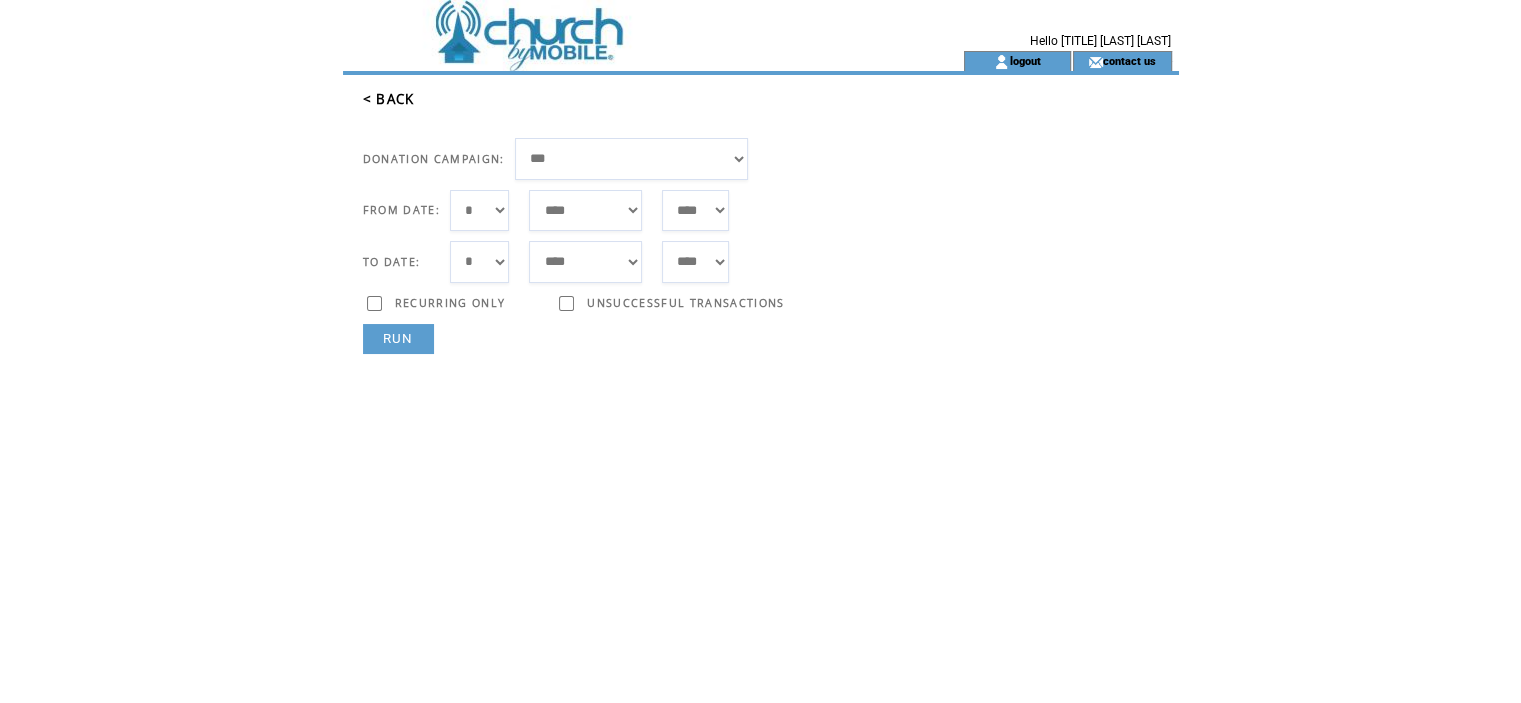 click on "*** 	 * 	 * 	 * 	 * 	 * 	 * 	 * 	 * 	 * 	 ** 	 ** 	 ** 	 ** 	 ** 	 ** 	 ** 	 ** 	 ** 	 ** 	 ** 	 ** 	 ** 	 ** 	 ** 	 ** 	 ** 	 ** 	 ** 	 ** 	 ** 	 **" at bounding box center [480, 262] 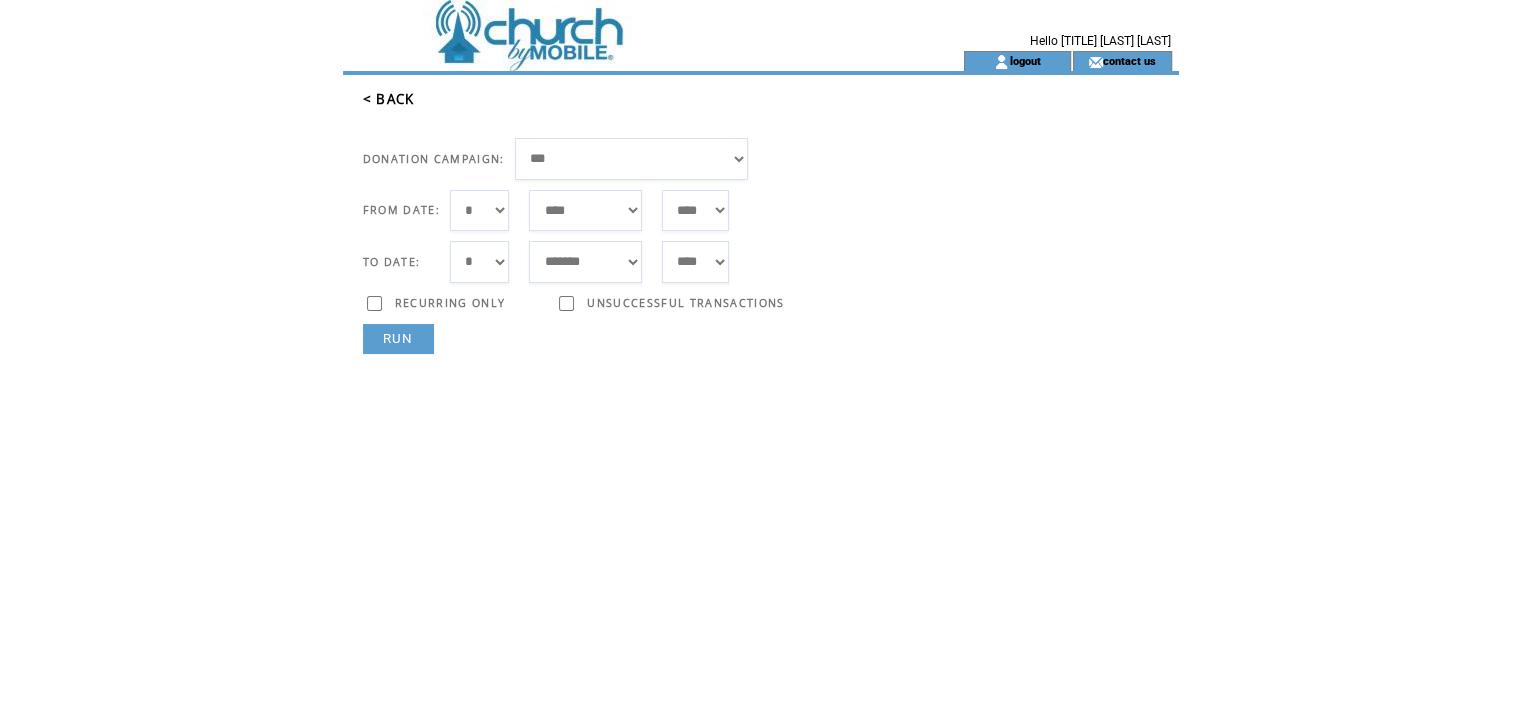 click on "***** 	 ******* 	 ******** 	 ***** 	 ***** 	 *** 	 **** 	 **** 	 ****** 	 ********* 	 ******* 	 ******** 	 ********" at bounding box center [585, 262] 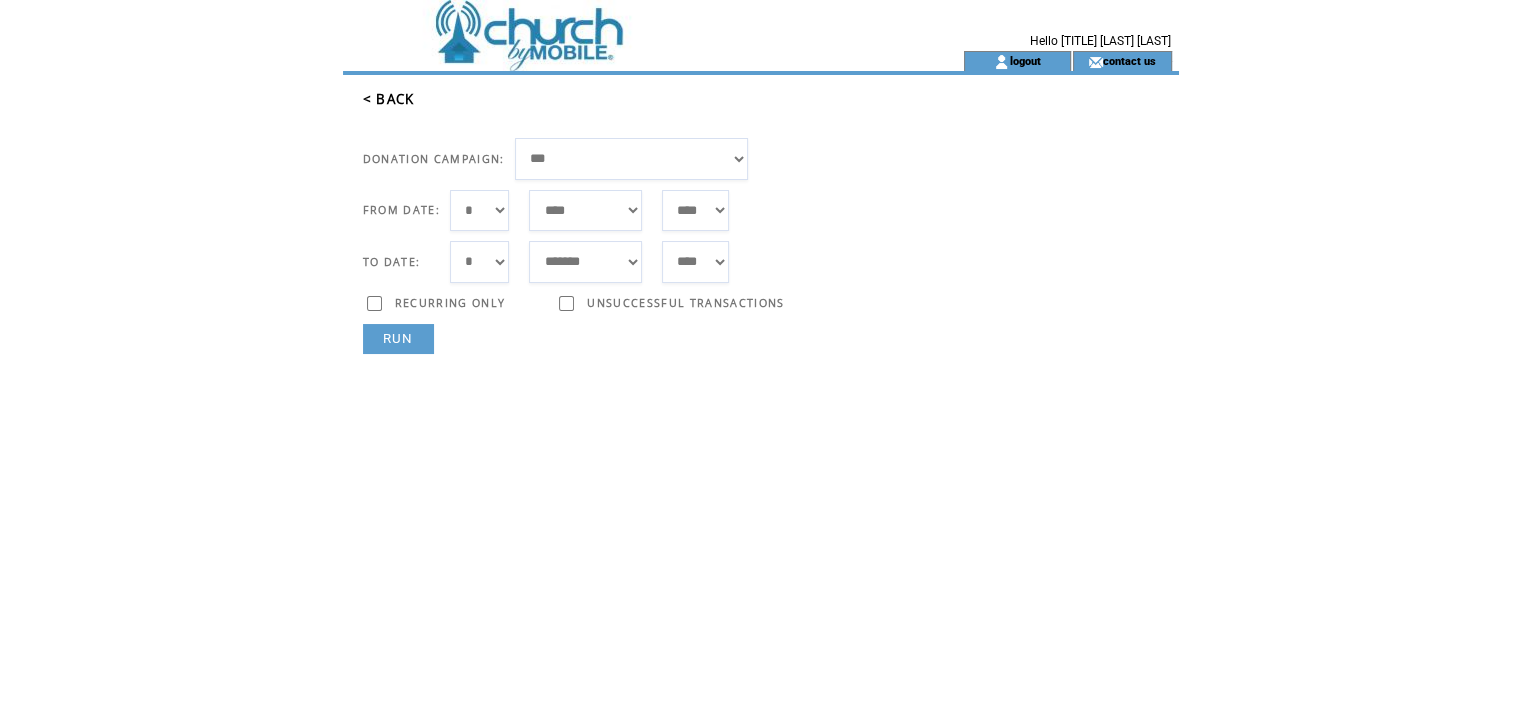 click on "RUN" at bounding box center [398, 339] 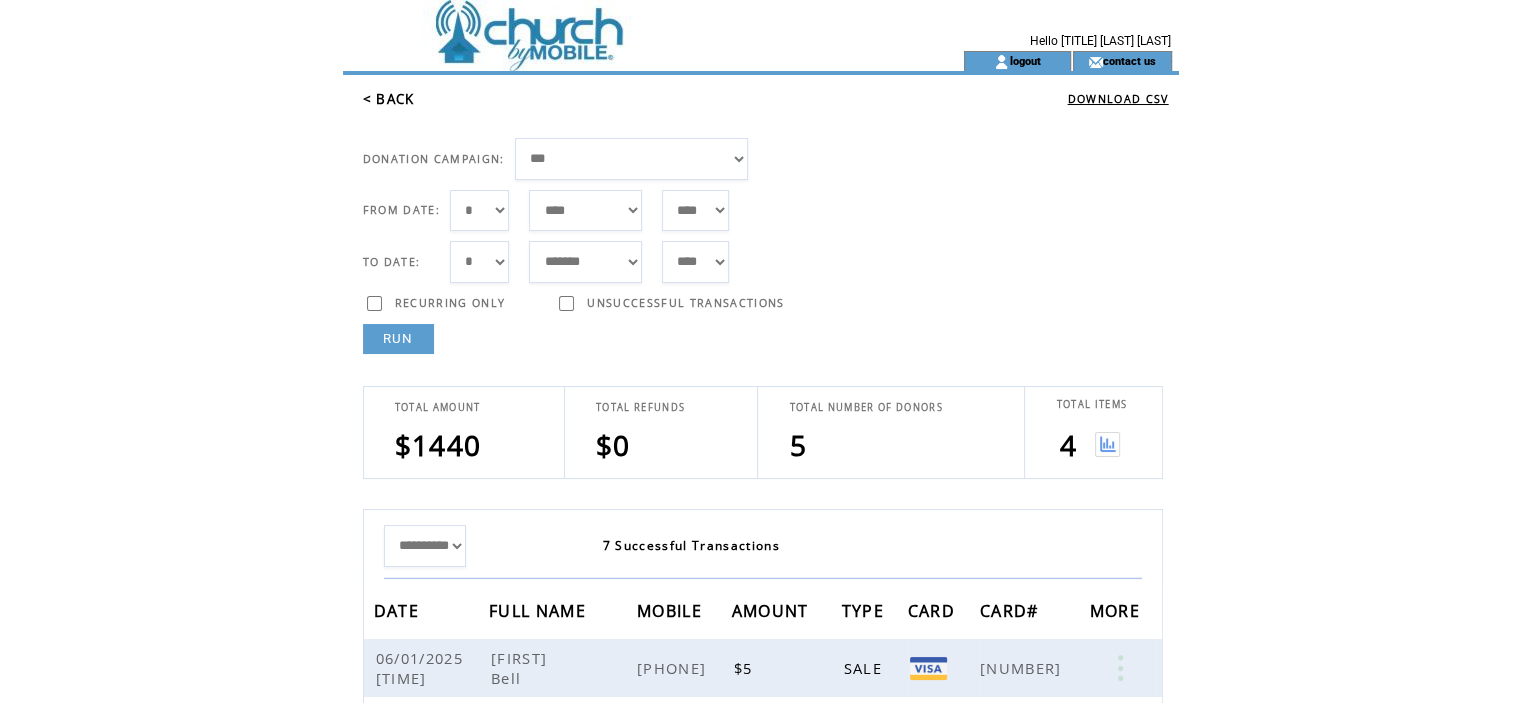 click on "4" at bounding box center (1067, 445) 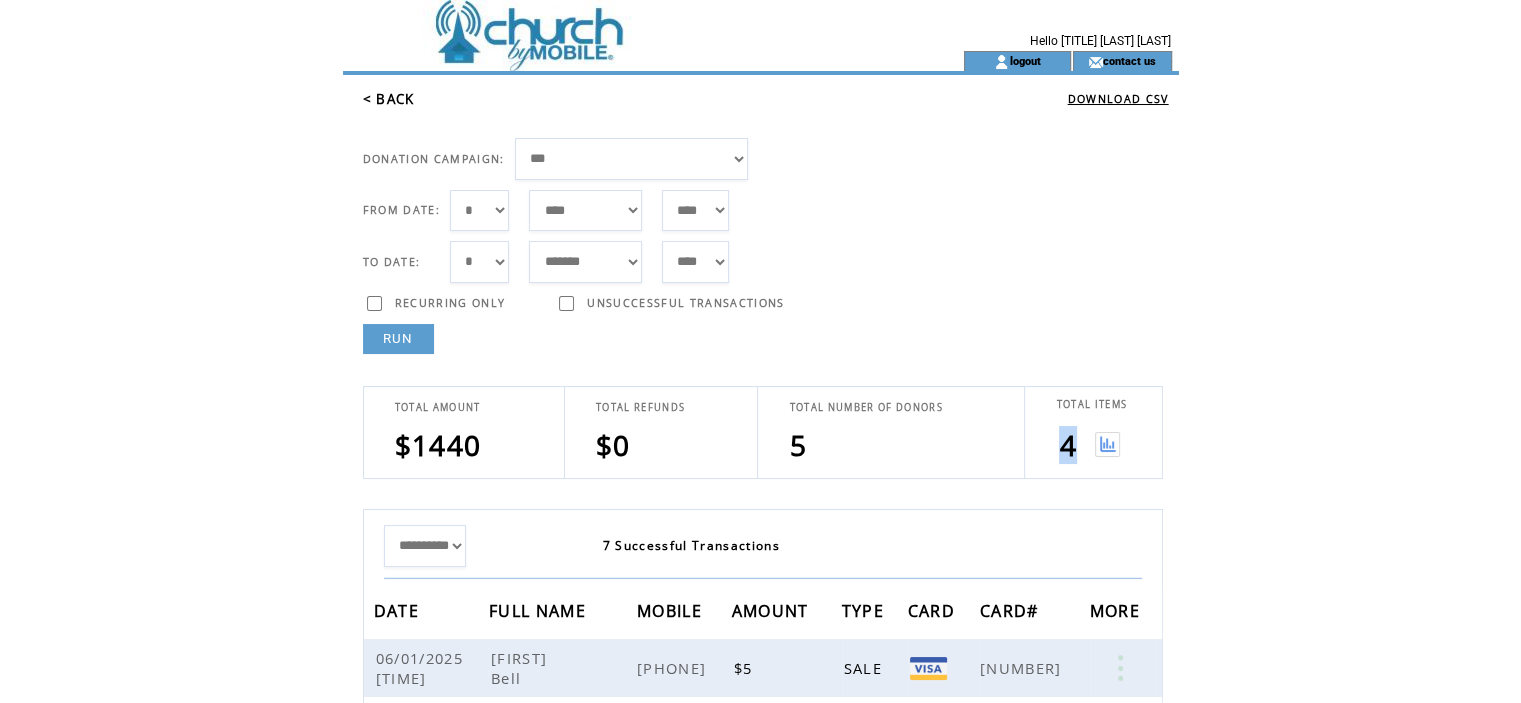 click on "4" at bounding box center [1067, 445] 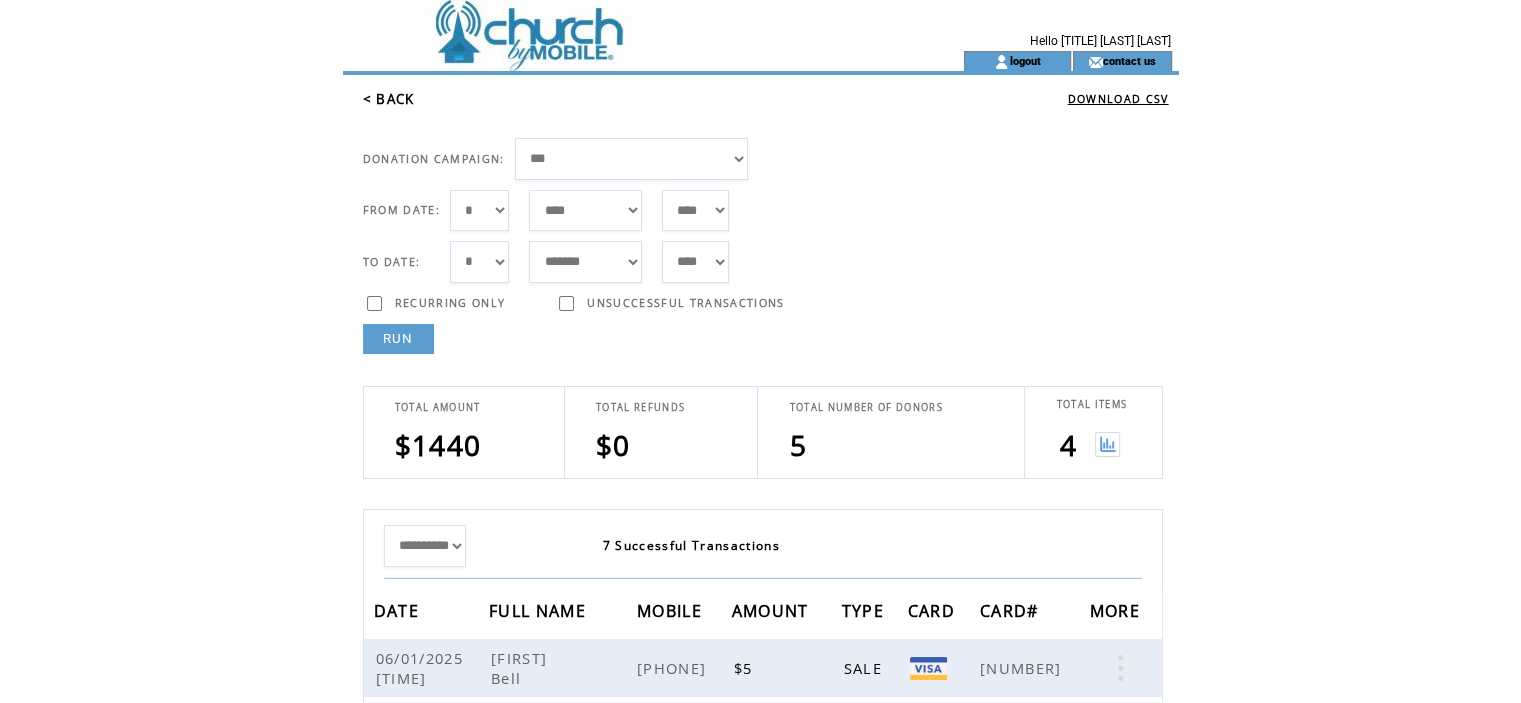 click at bounding box center [1107, 444] 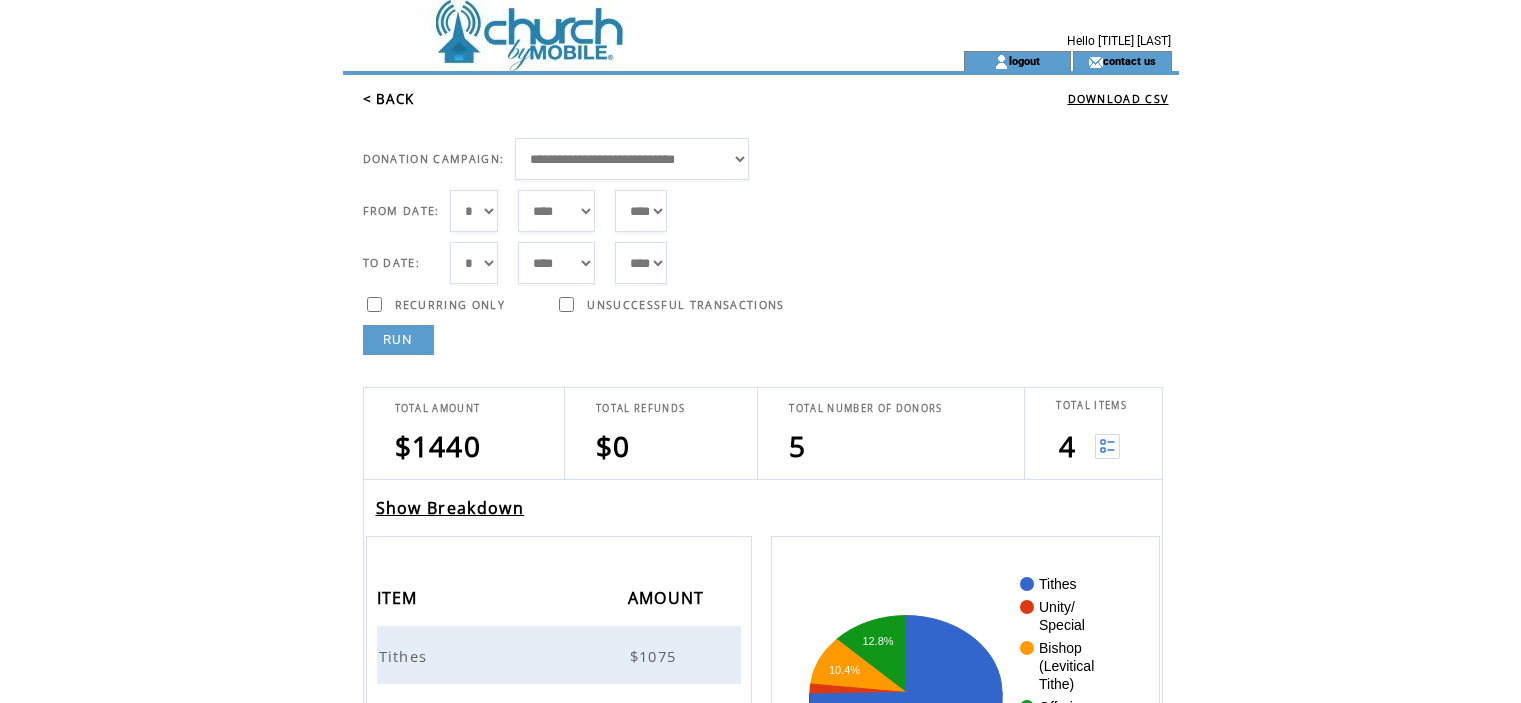 click on "Show Breakdown" at bounding box center (450, 508) 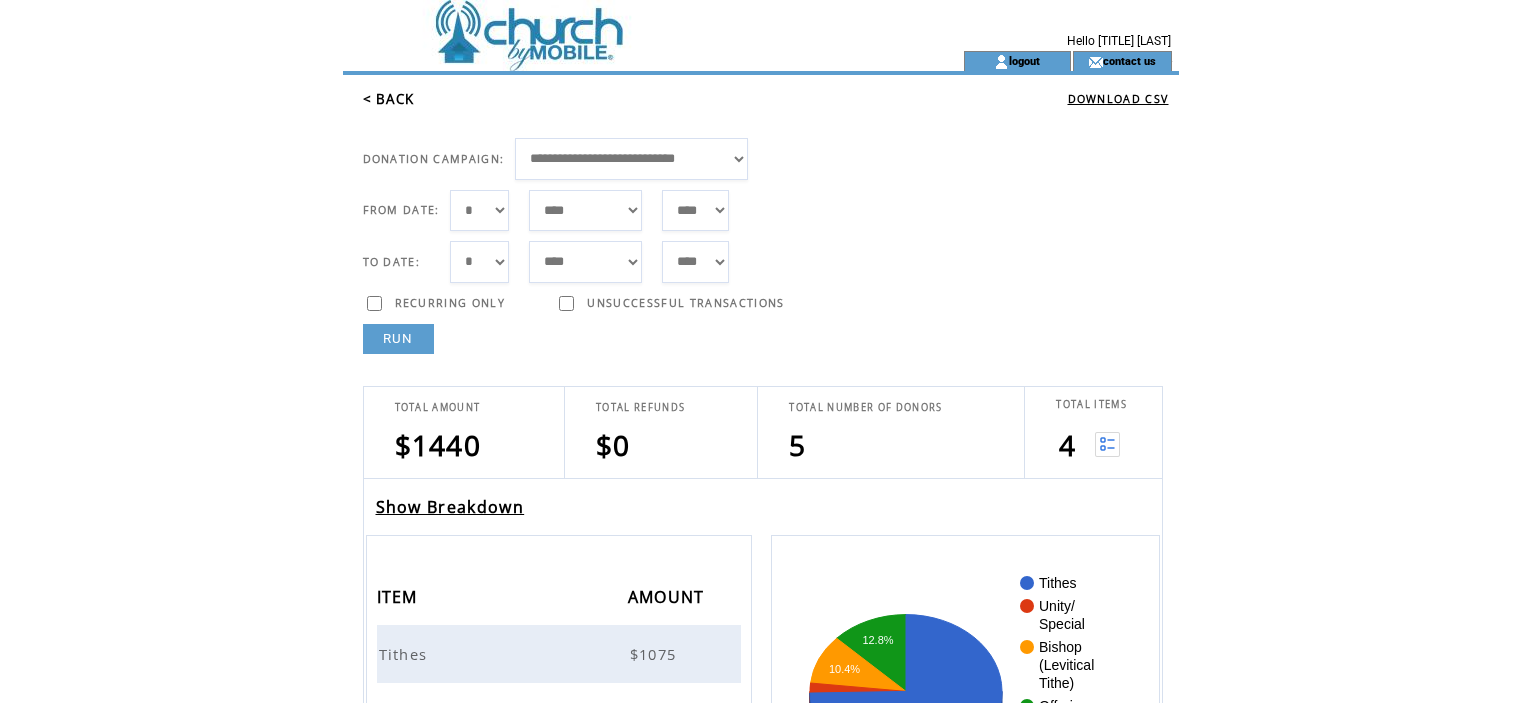 scroll, scrollTop: 0, scrollLeft: 0, axis: both 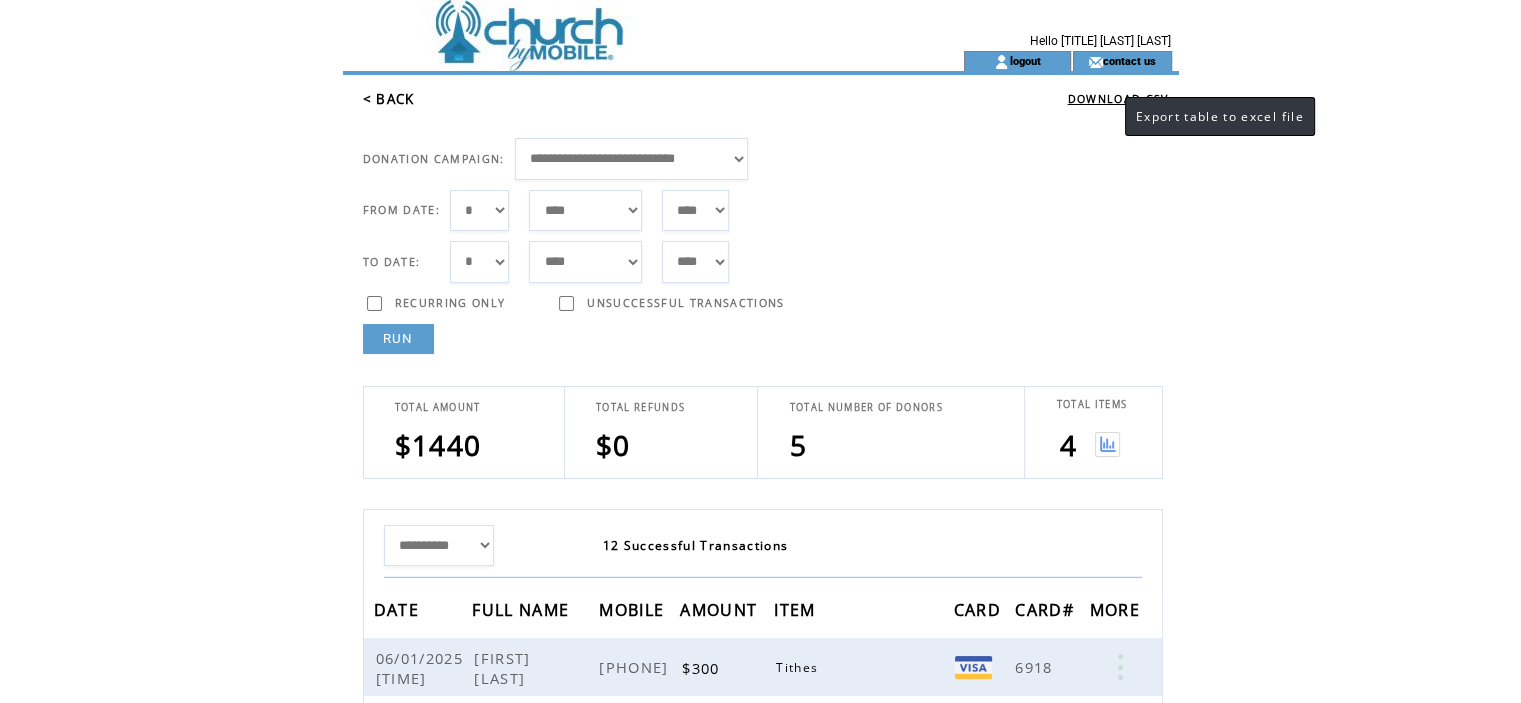 click on "DOWNLOAD CSV" at bounding box center (1118, 99) 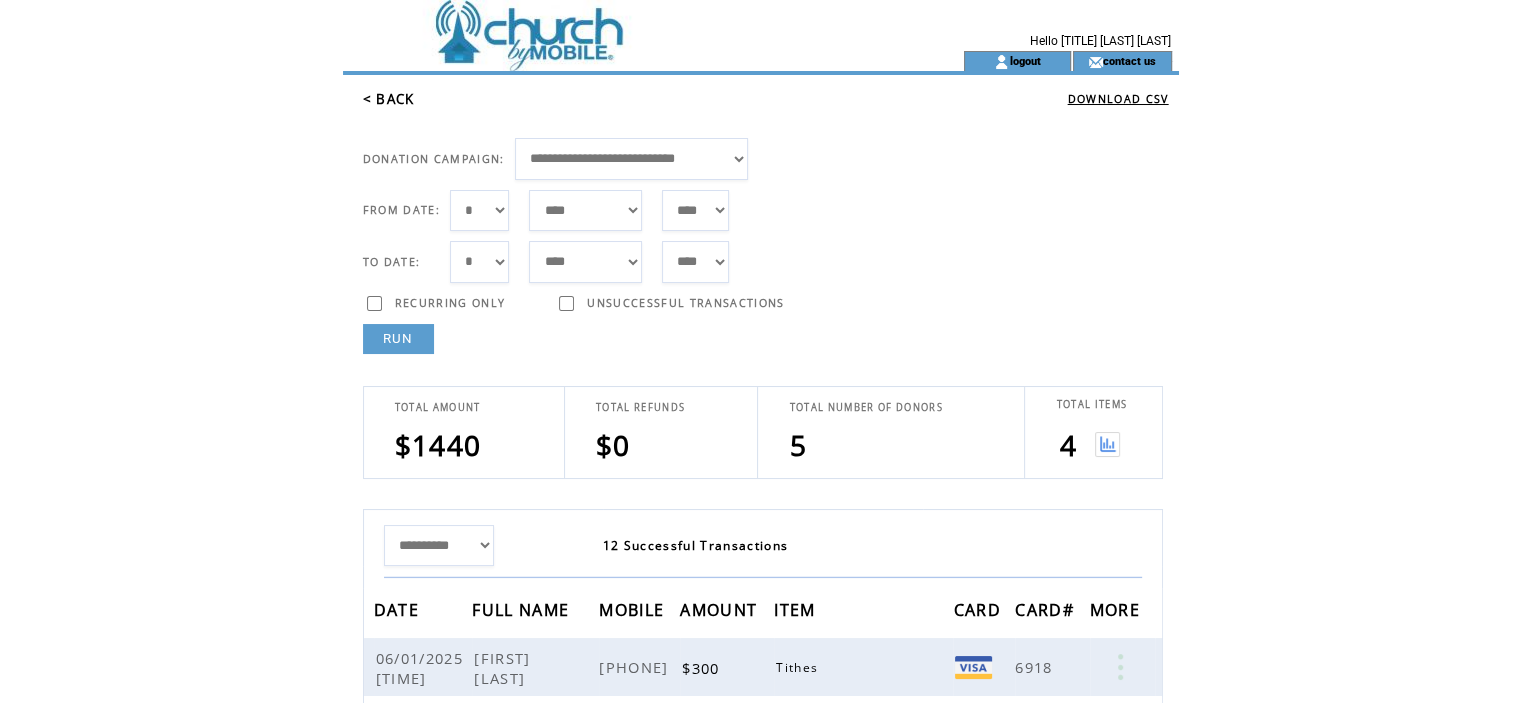 click on "*** 	 * 	 * 	 * 	 * 	 * 	 * 	 * 	 * 	 * 	 ** 	 ** 	 ** 	 ** 	 ** 	 ** 	 ** 	 ** 	 ** 	 ** 	 ** 	 ** 	 ** 	 ** 	 ** 	 ** 	 ** 	 ** 	 ** 	 ** 	 ** 	 **" at bounding box center [480, 262] 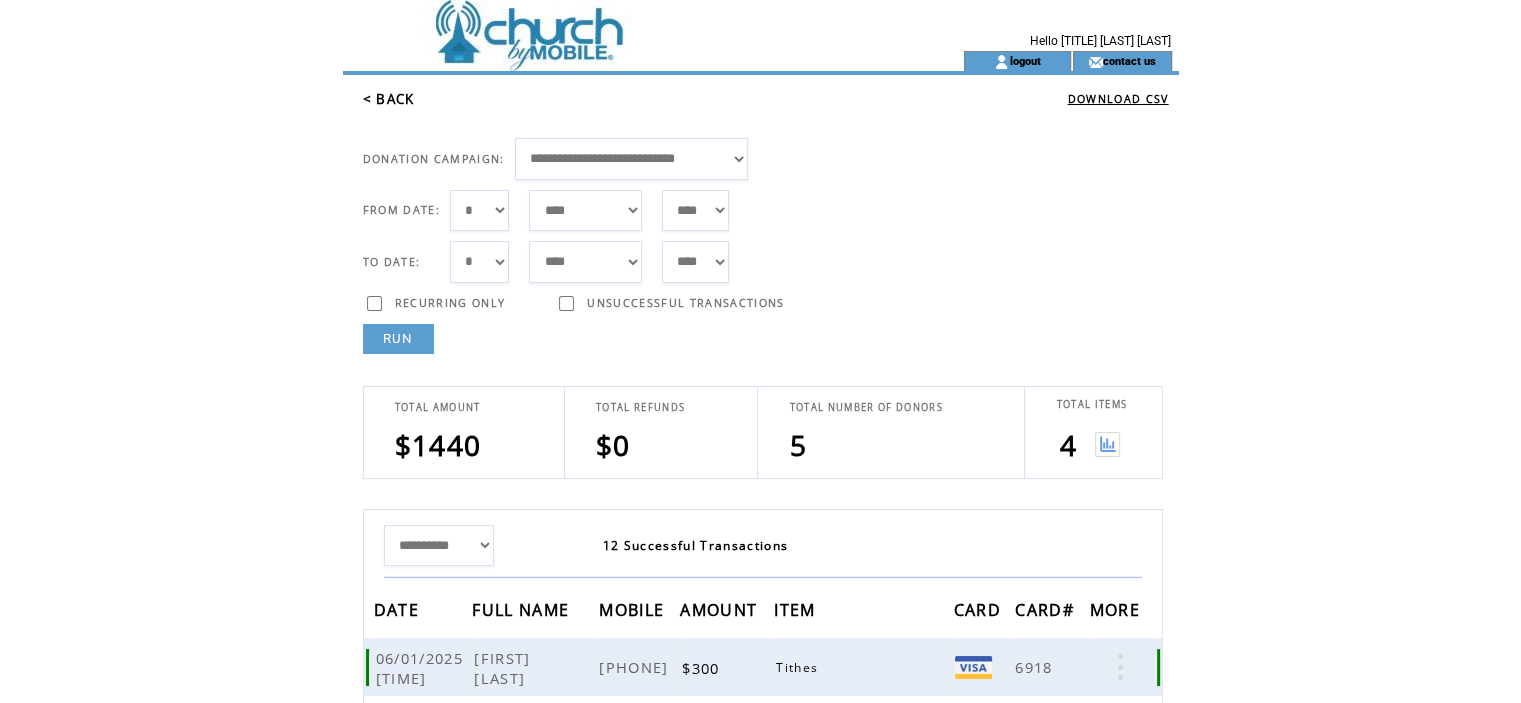 select on "**" 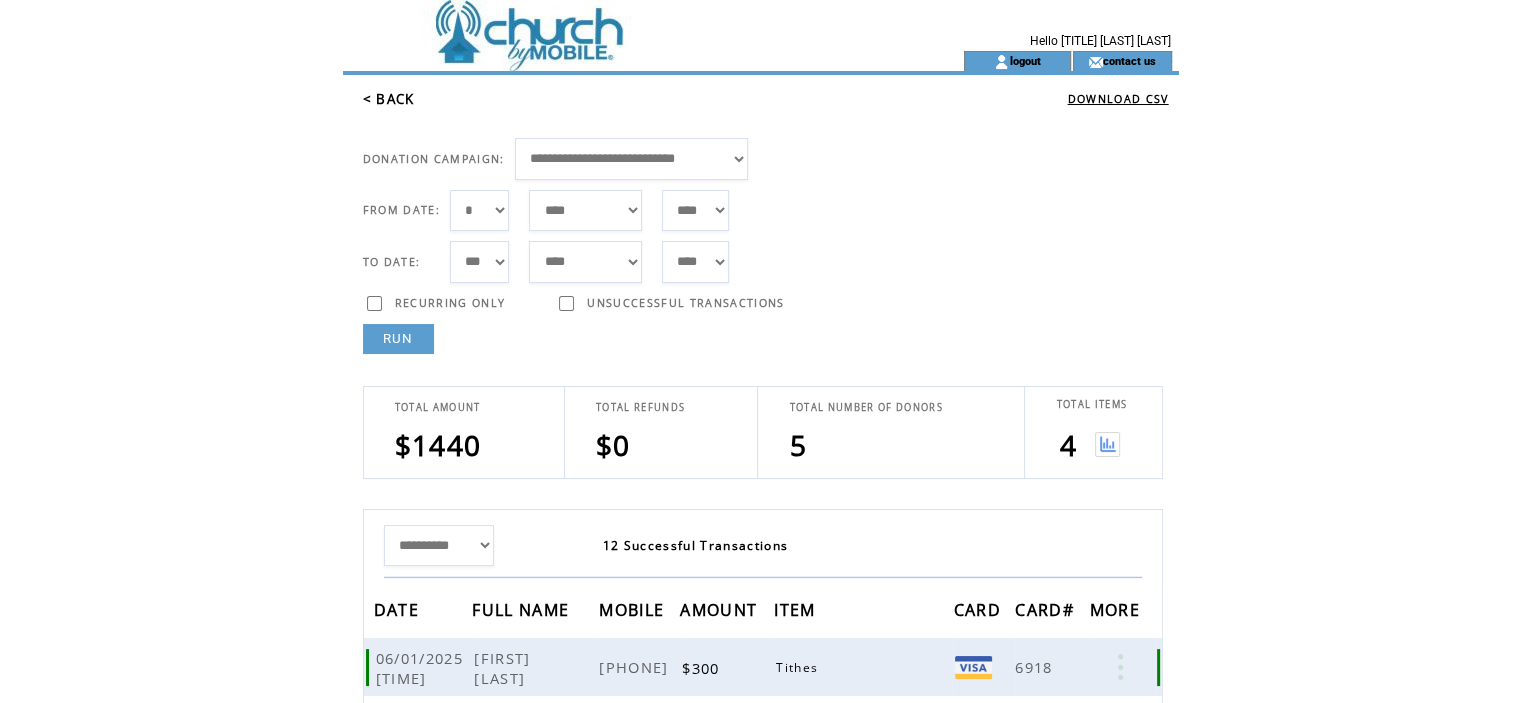 click on "*** 	 * 	 * 	 * 	 * 	 * 	 * 	 * 	 * 	 * 	 ** 	 ** 	 ** 	 ** 	 ** 	 ** 	 ** 	 ** 	 ** 	 ** 	 ** 	 ** 	 ** 	 ** 	 ** 	 ** 	 ** 	 ** 	 ** 	 ** 	 ** 	 **" at bounding box center (480, 262) 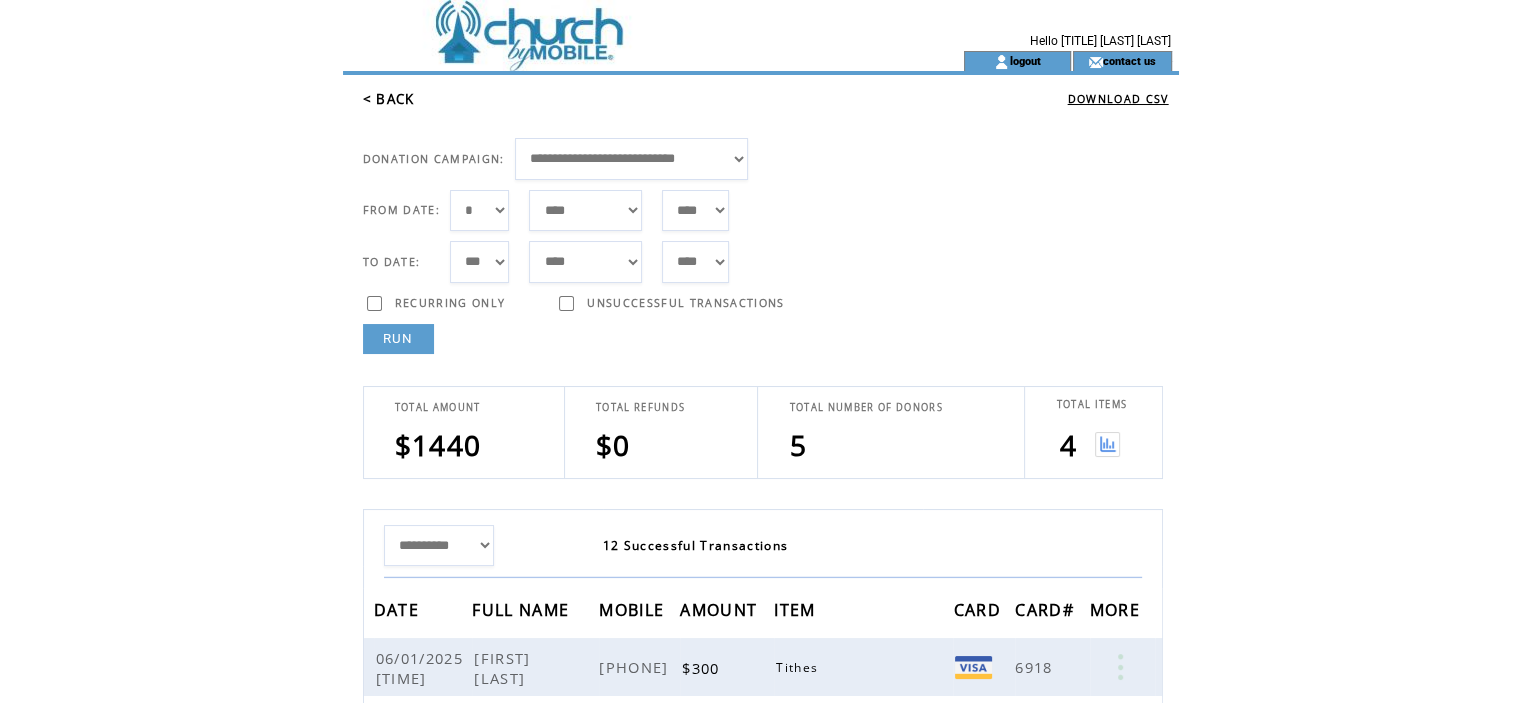 click on "RUN" at bounding box center (398, 339) 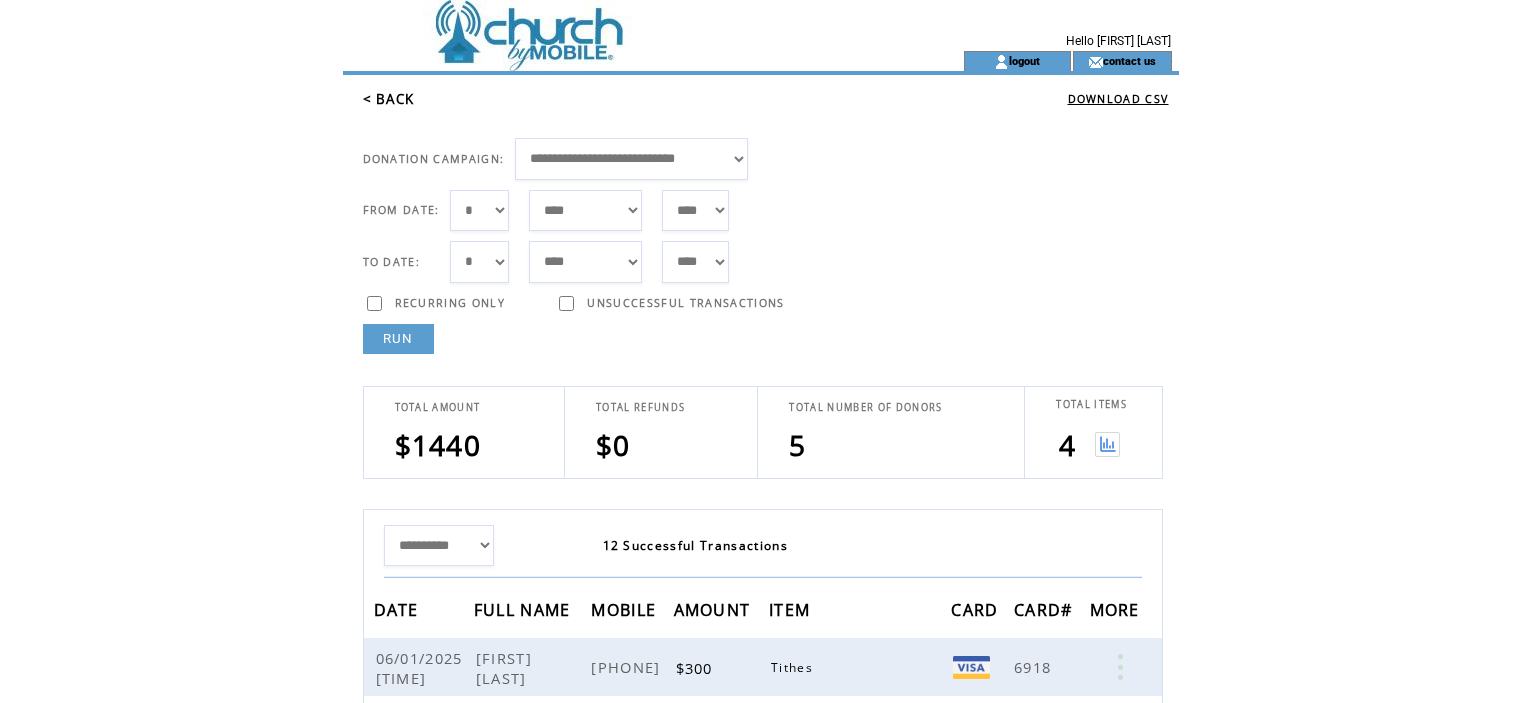 scroll, scrollTop: 0, scrollLeft: 0, axis: both 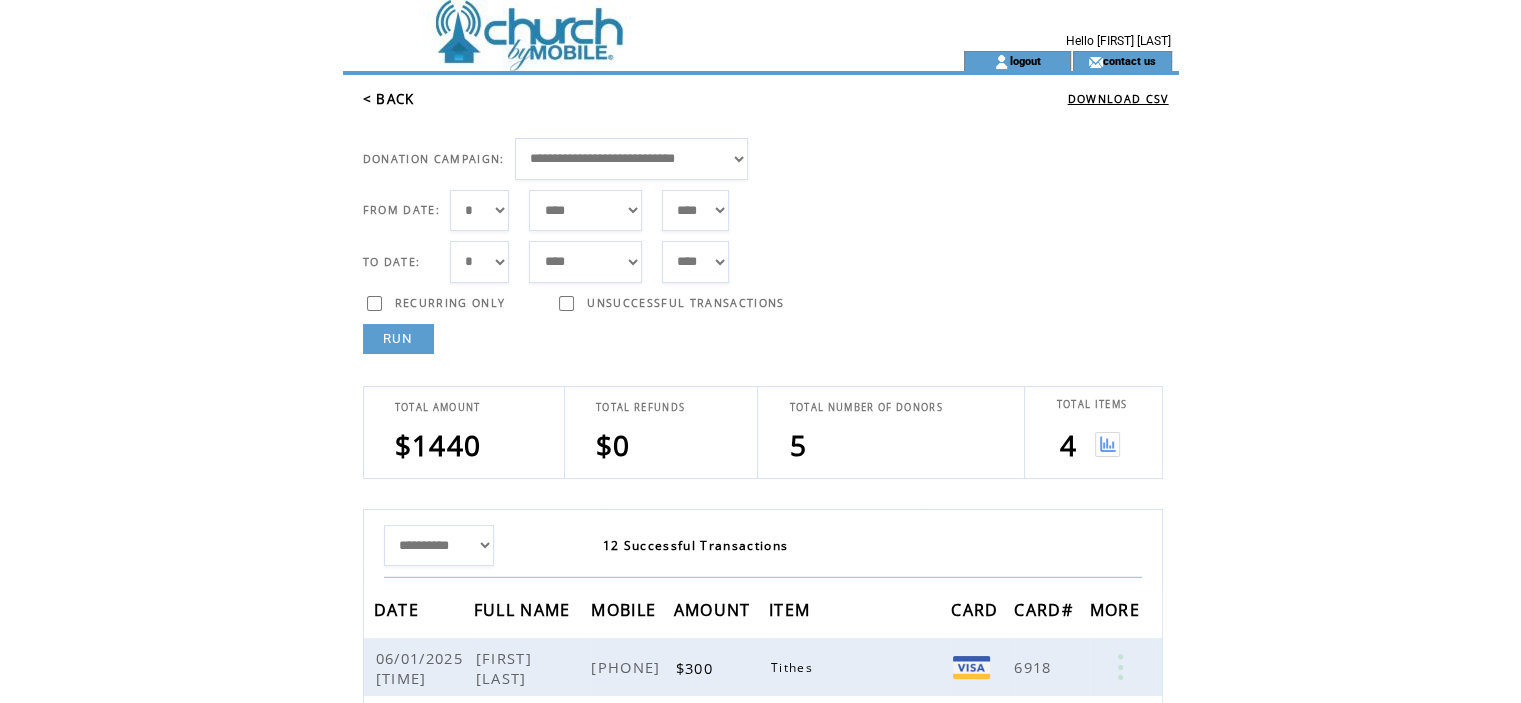 click on "*** 	 * 	 * 	 * 	 * 	 * 	 * 	 * 	 * 	 * 	 ** 	 ** 	 ** 	 ** 	 ** 	 ** 	 ** 	 ** 	 ** 	 ** 	 ** 	 ** 	 ** 	 ** 	 ** 	 ** 	 ** 	 ** 	 ** 	 ** 	 ** 	 **" at bounding box center (480, 262) 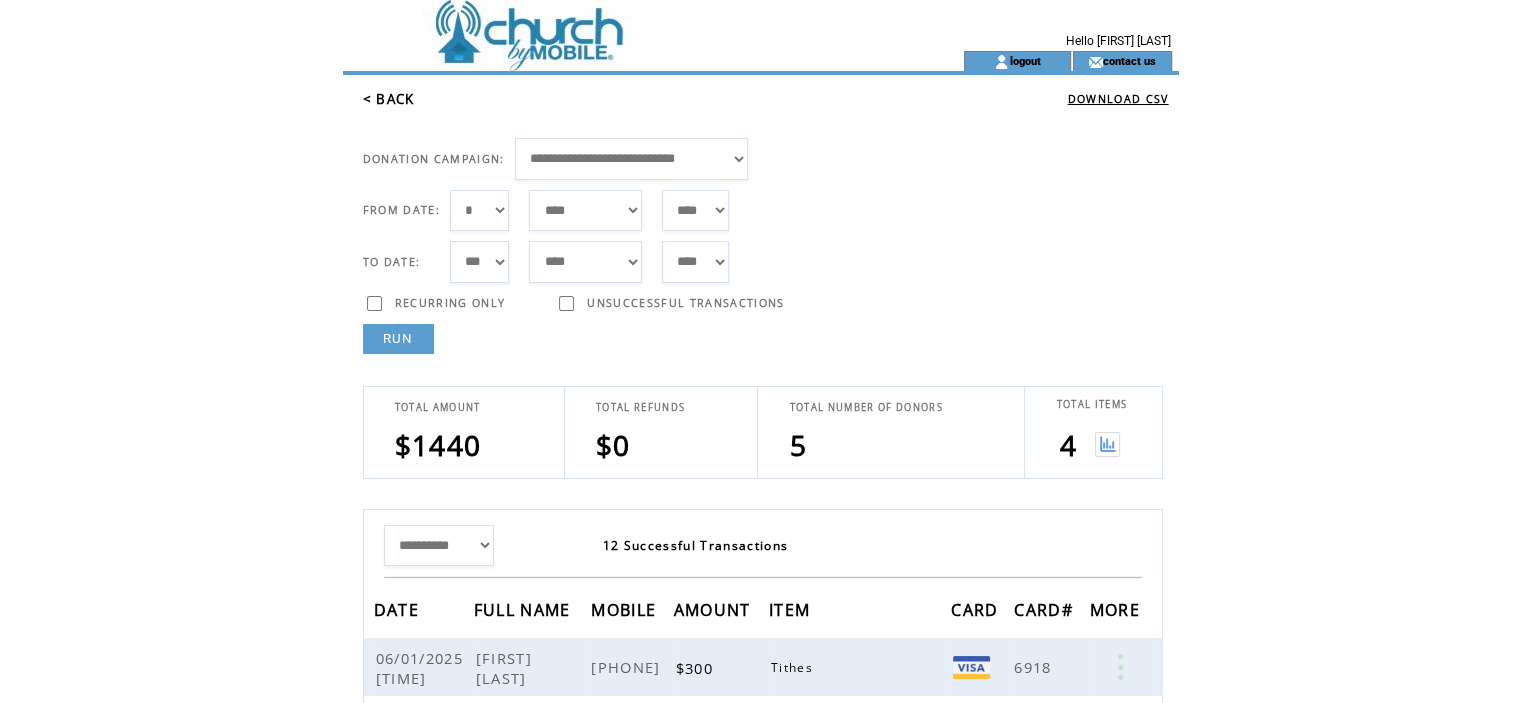 click on "**********" 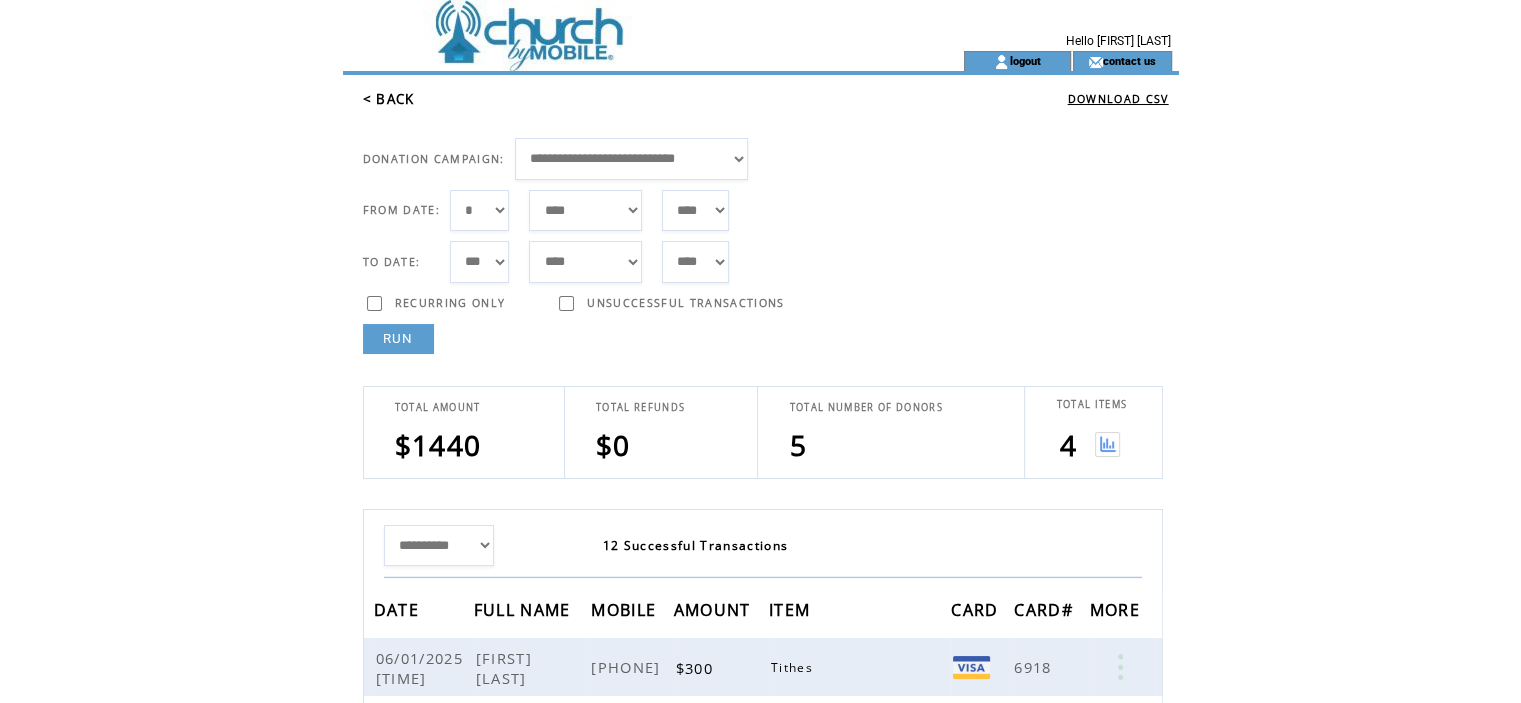 click on "RUN" at bounding box center [398, 339] 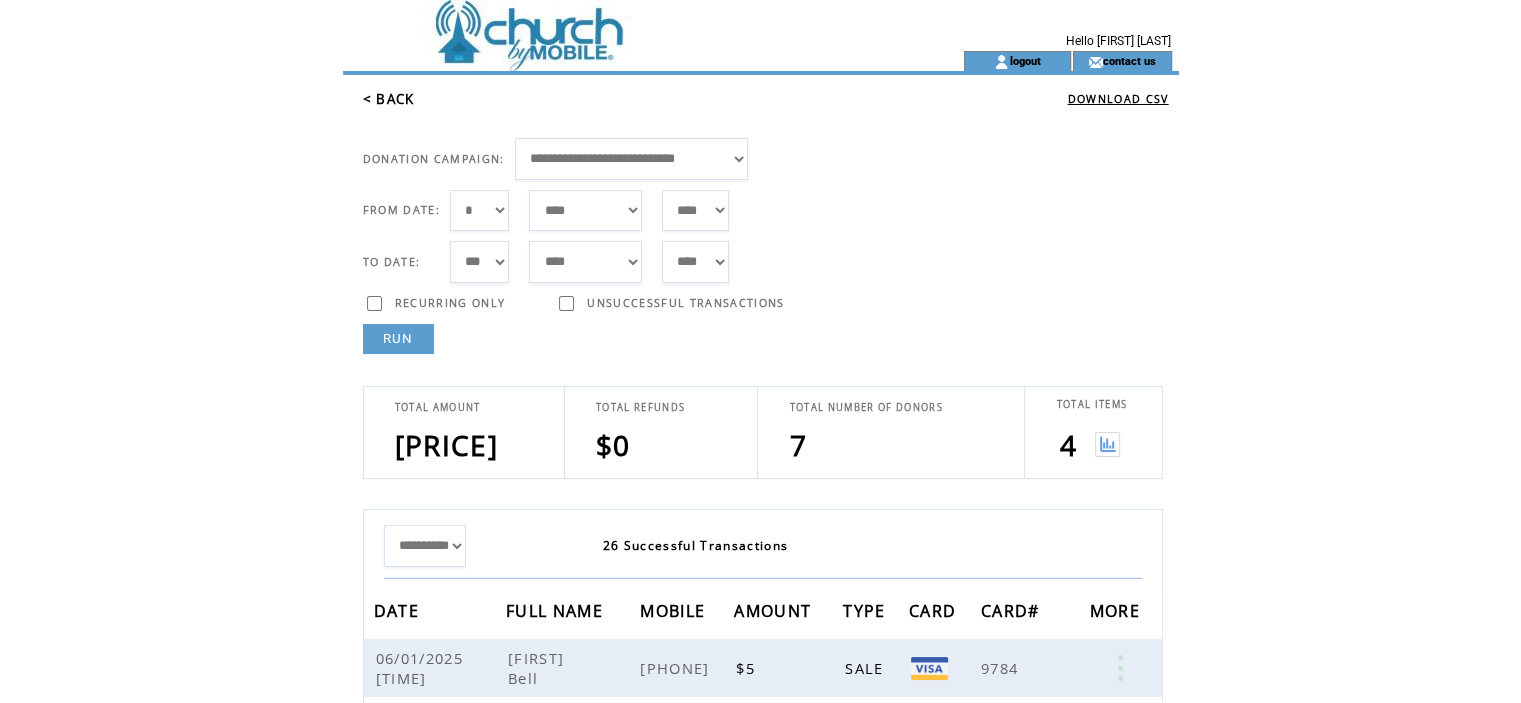 click at bounding box center (1107, 444) 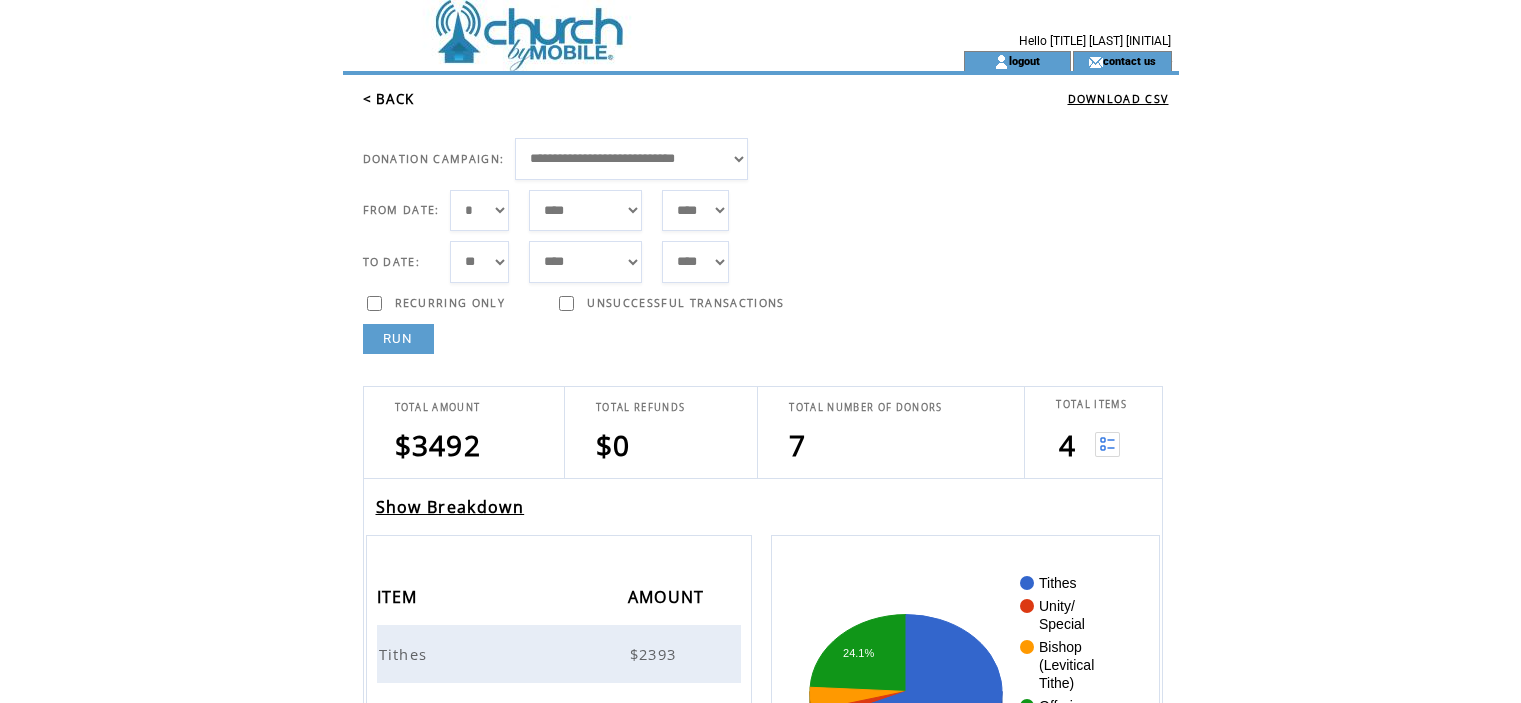 scroll, scrollTop: 0, scrollLeft: 0, axis: both 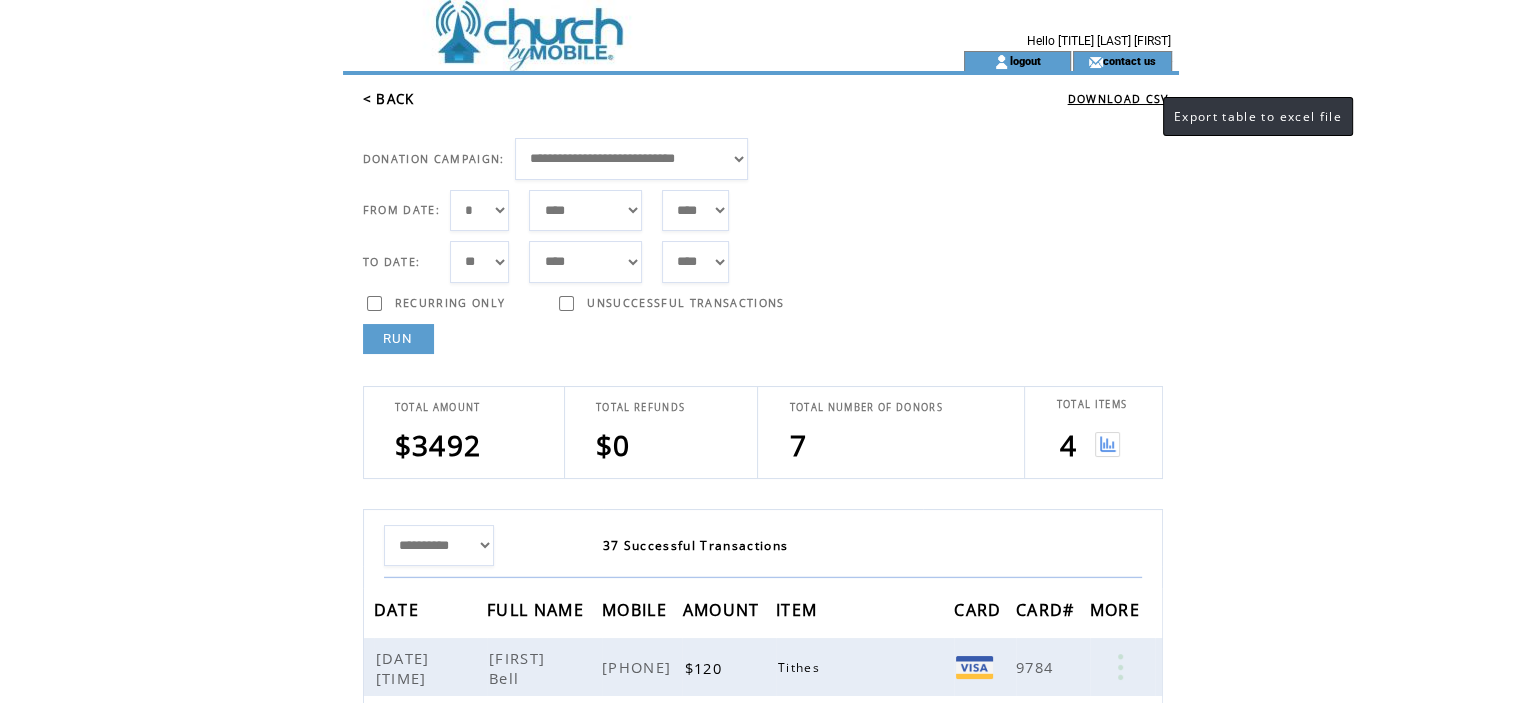 click on "DOWNLOAD CSV" at bounding box center (1118, 99) 